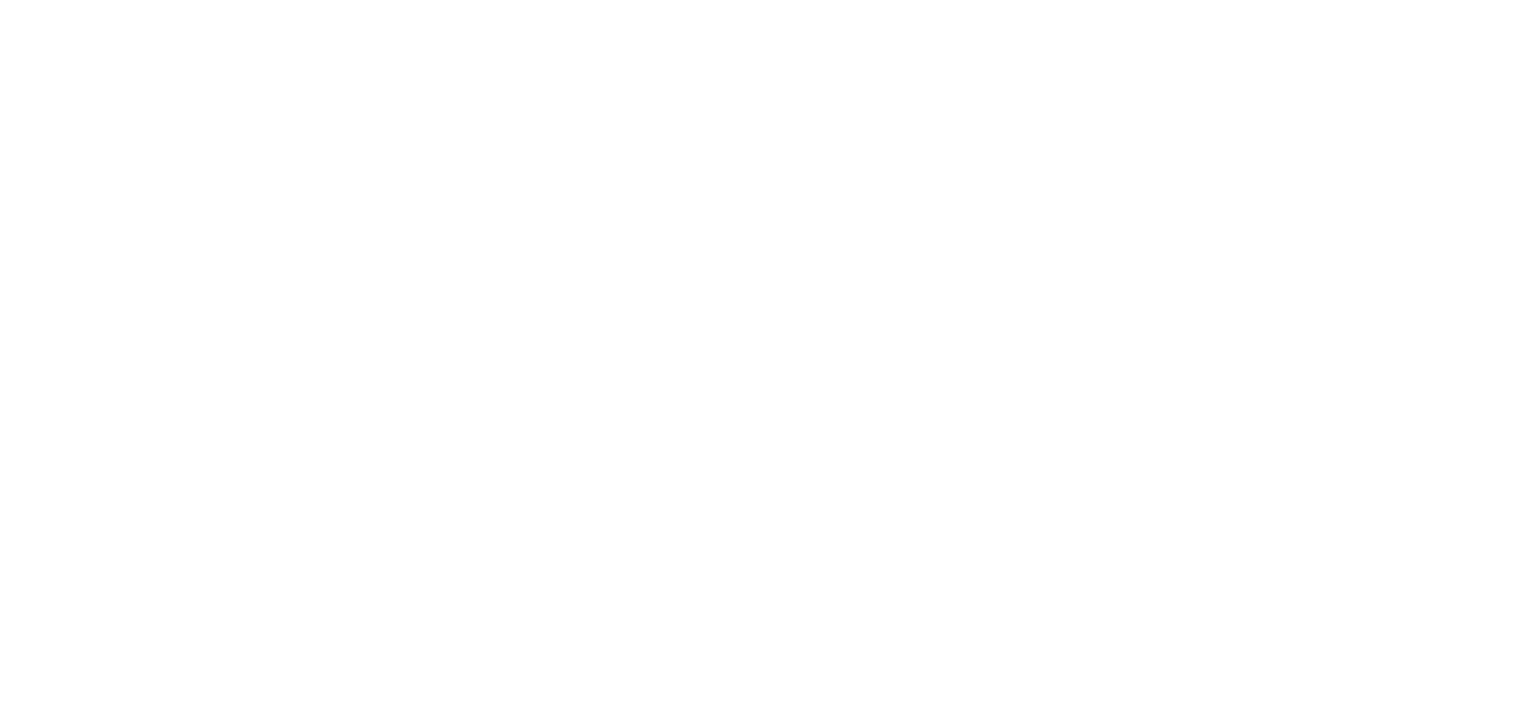 scroll, scrollTop: 0, scrollLeft: 0, axis: both 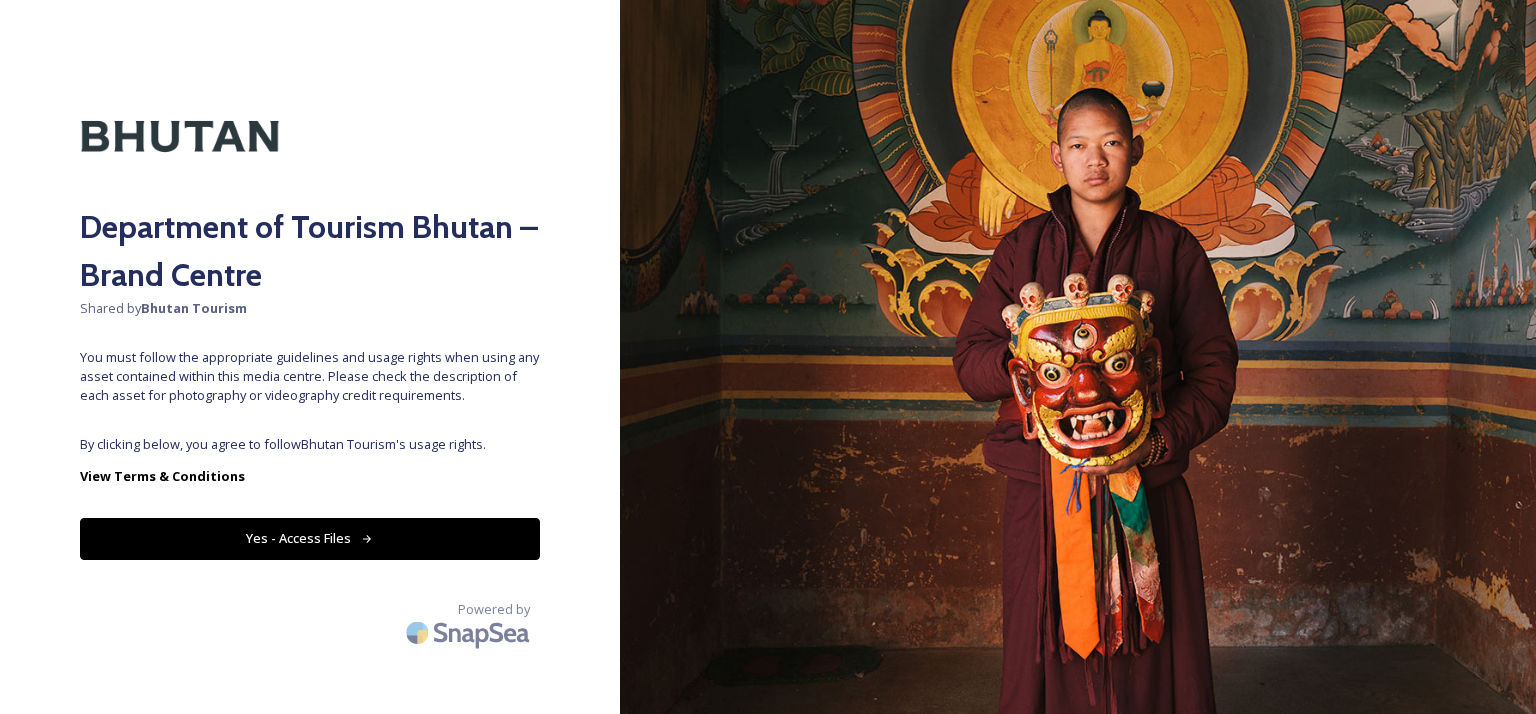 click on "Yes - Access Files" at bounding box center (310, 538) 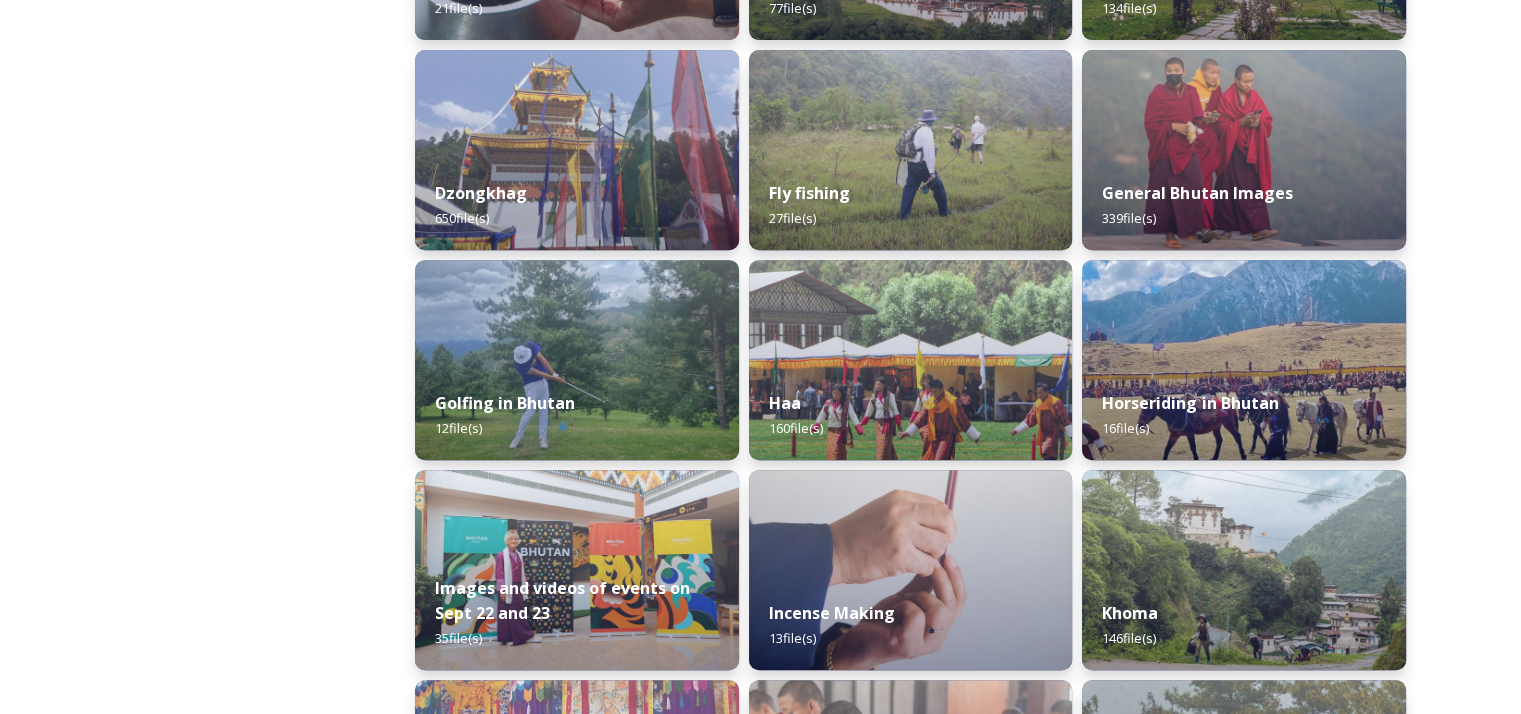 scroll, scrollTop: 800, scrollLeft: 0, axis: vertical 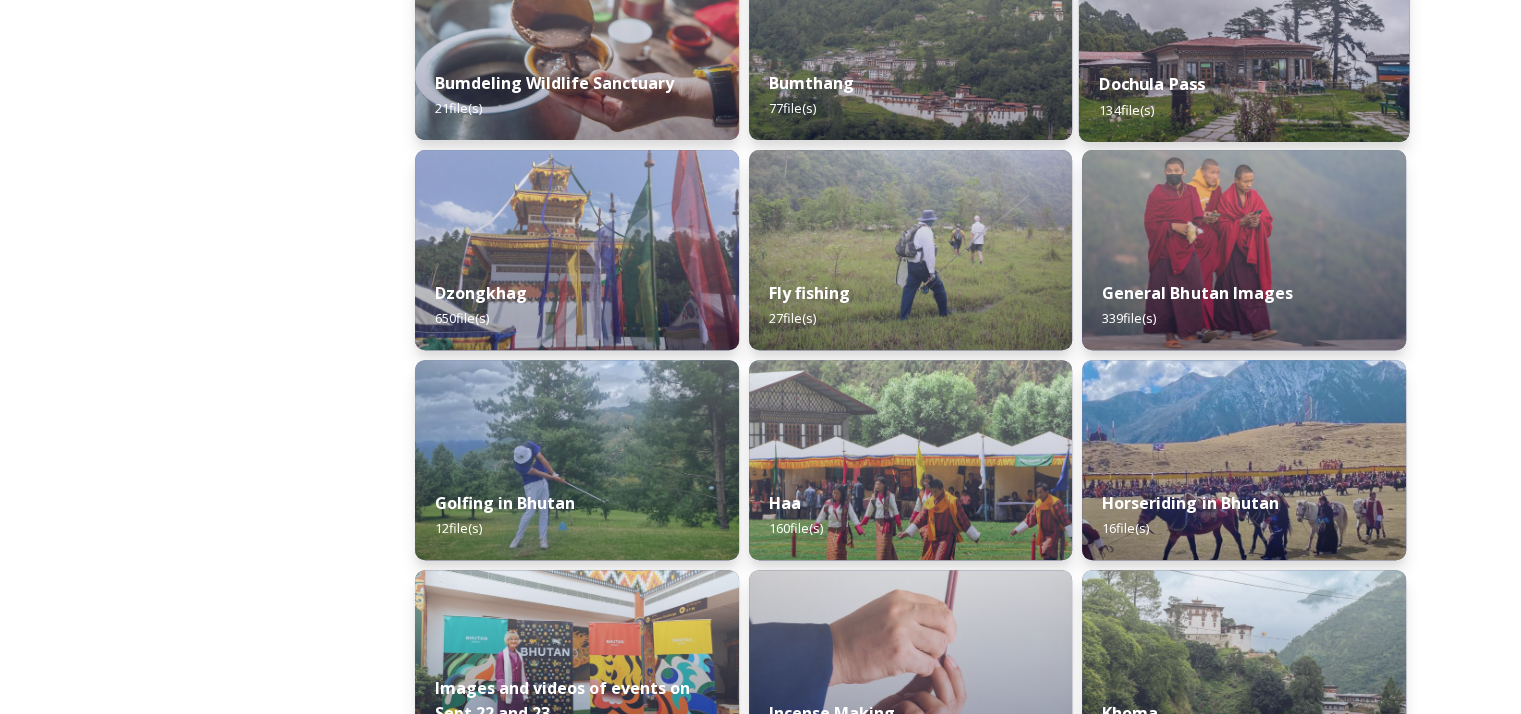 click on "Dochula Pass 134  file(s)" at bounding box center (1244, 96) 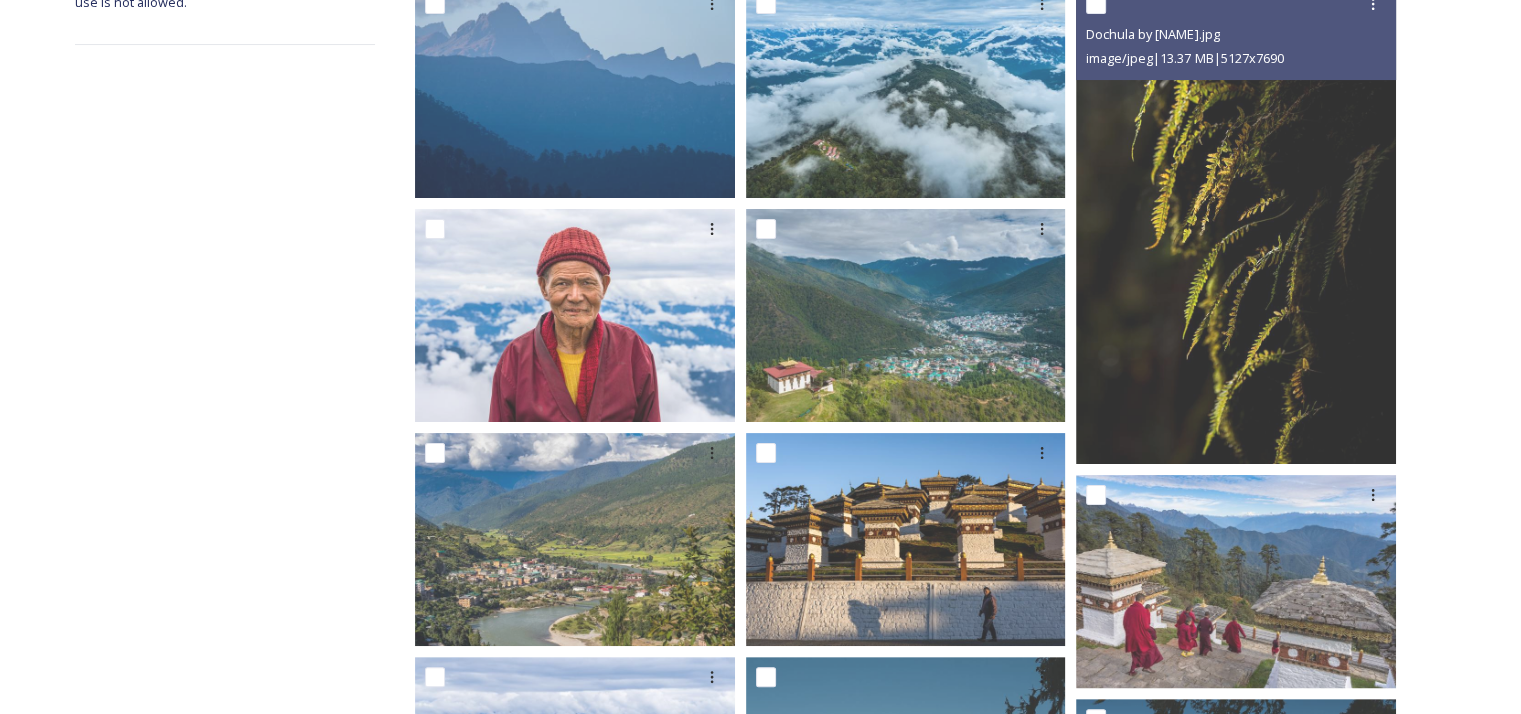 scroll, scrollTop: 400, scrollLeft: 0, axis: vertical 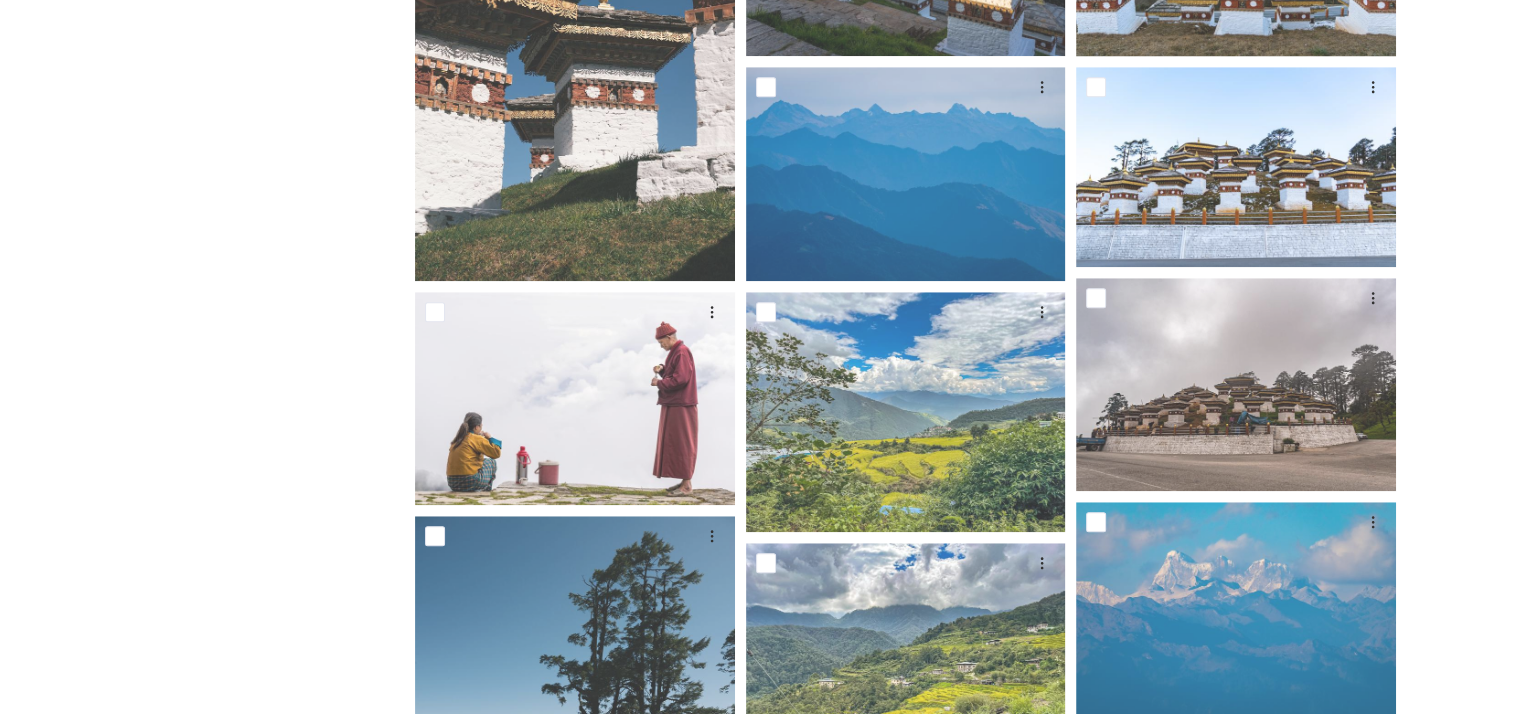 click on "Shared by:  Bhutan Tourism A library of images, videos and other digital assets relating to Bhutan. You can find images and documents by performing a quick or advanced search or by browsing the folders. Commercial use is not allowed. Department of Tourism Bhutan – Brand Centre Dochula Pass 134  file s Filters Date Created Select all You've reached the end" at bounding box center (760, 4316) 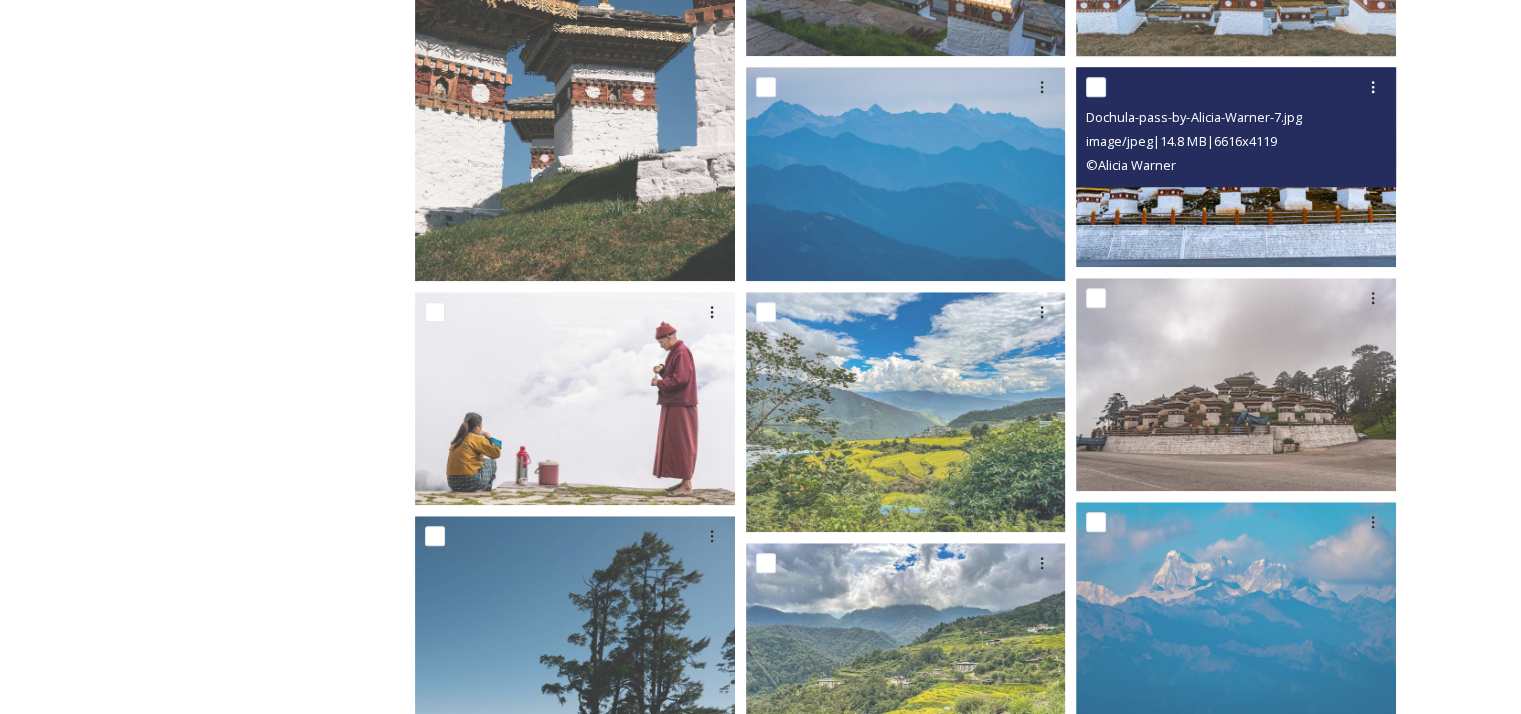 click on "© Alicia Warner" at bounding box center (1238, 165) 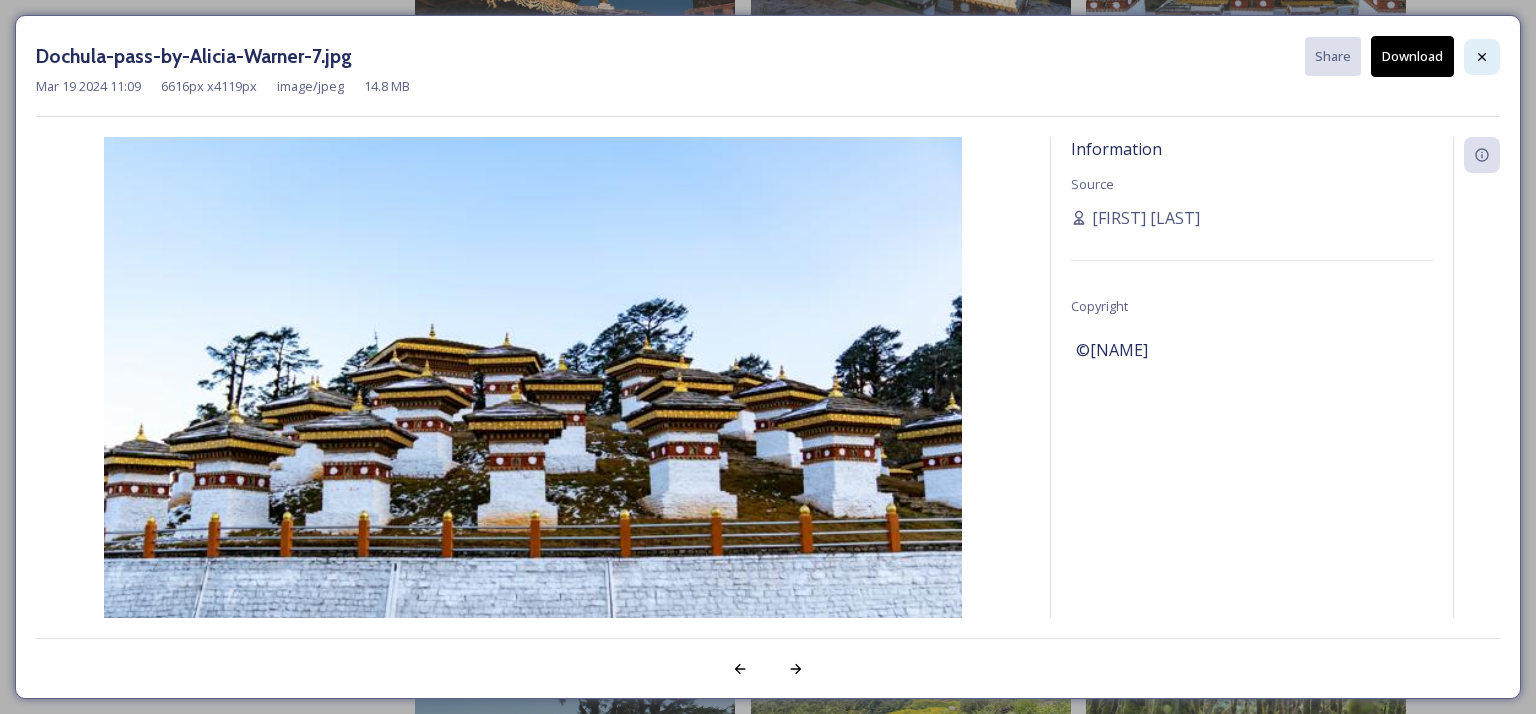 click 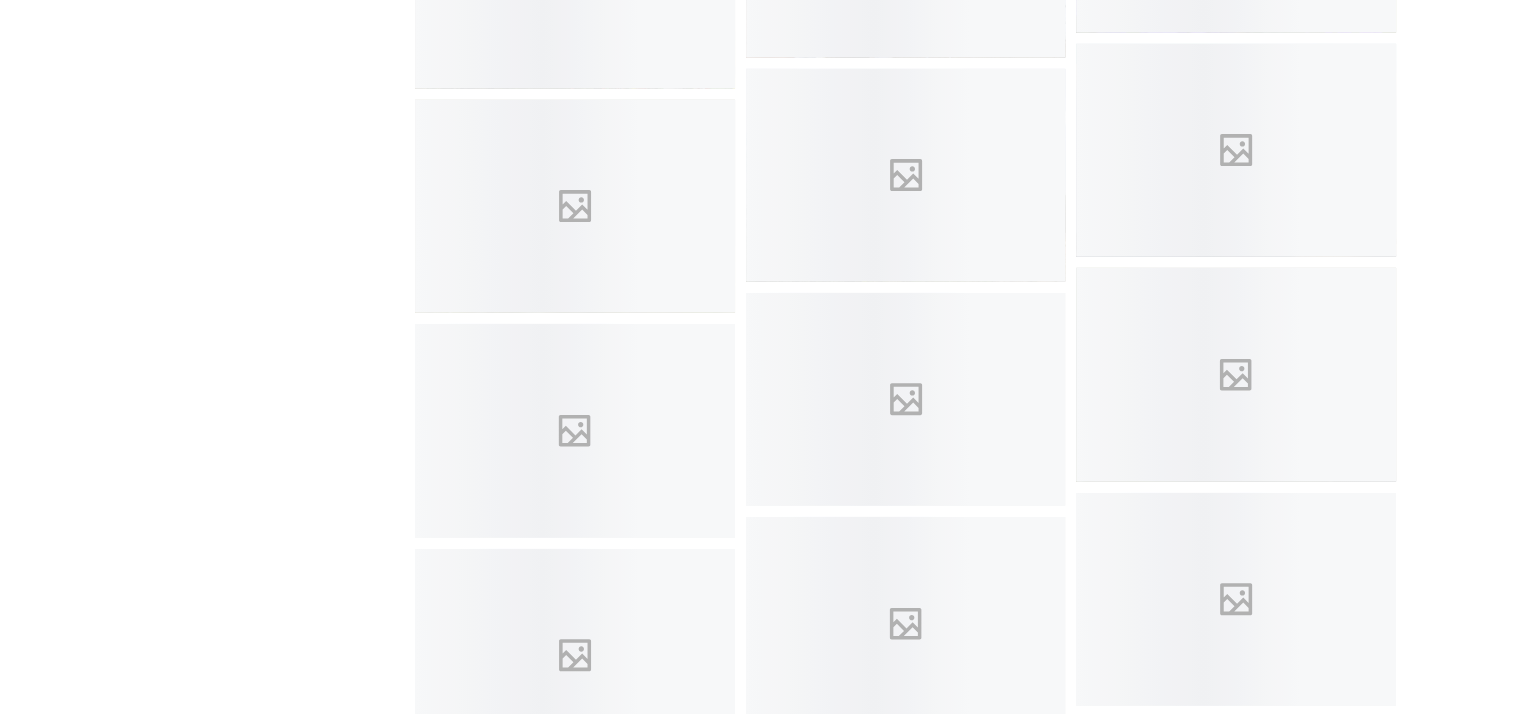 scroll, scrollTop: 6000, scrollLeft: 0, axis: vertical 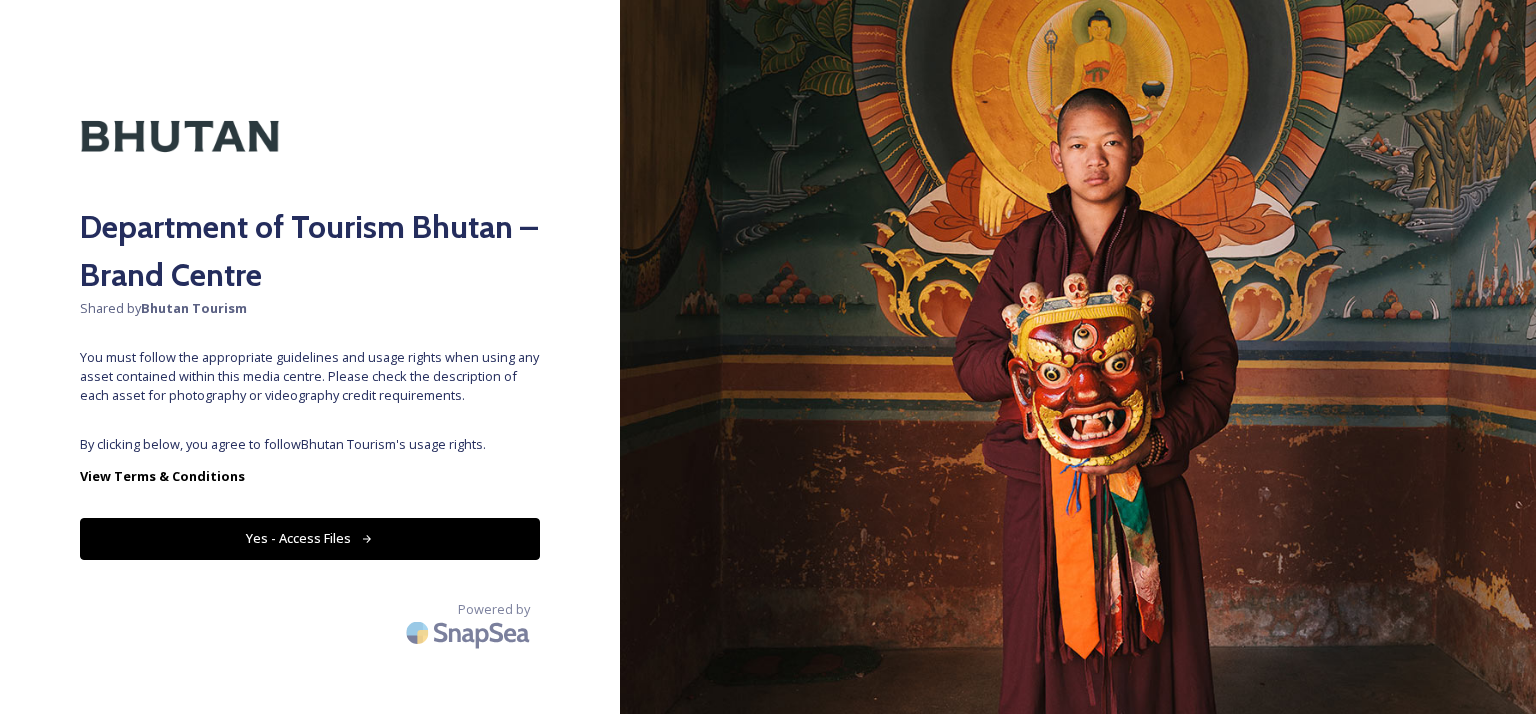 click 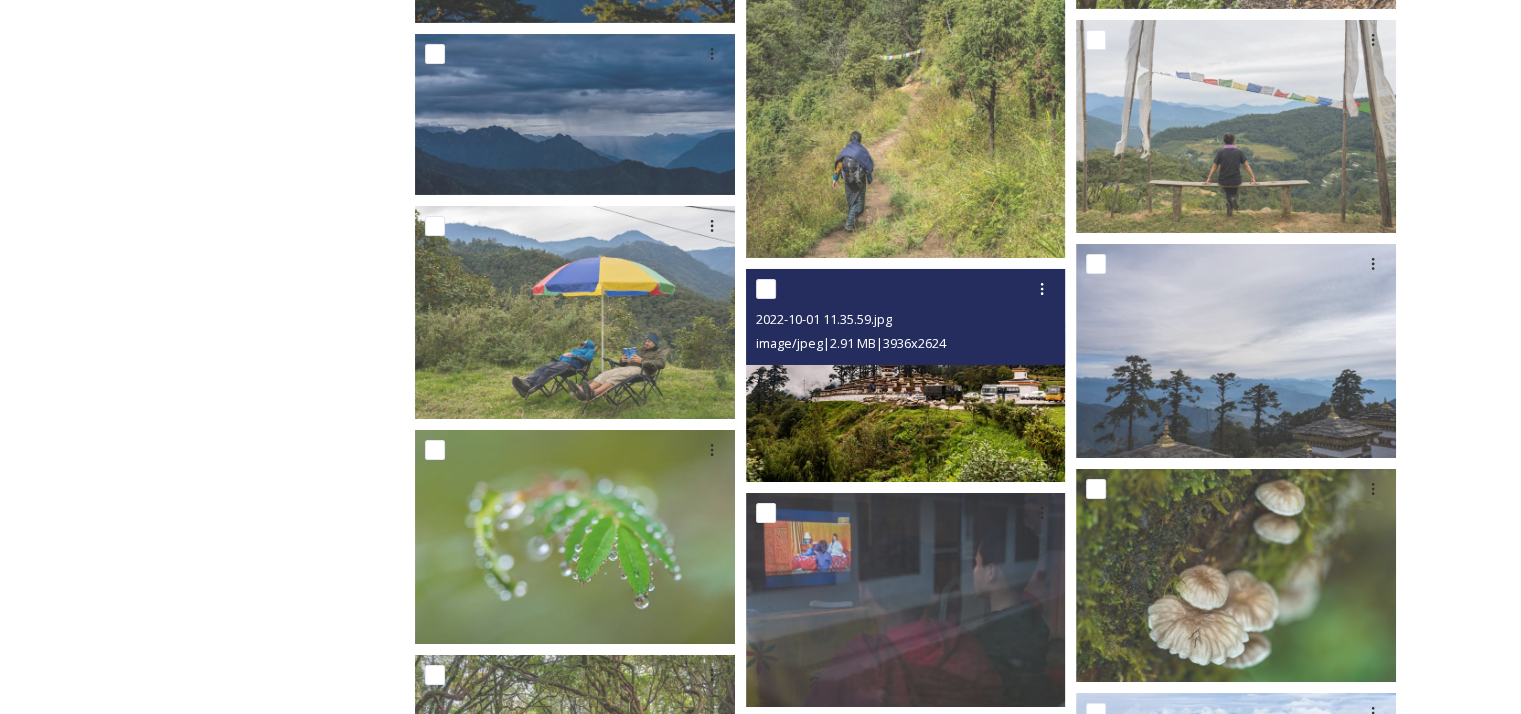 scroll, scrollTop: 6974, scrollLeft: 0, axis: vertical 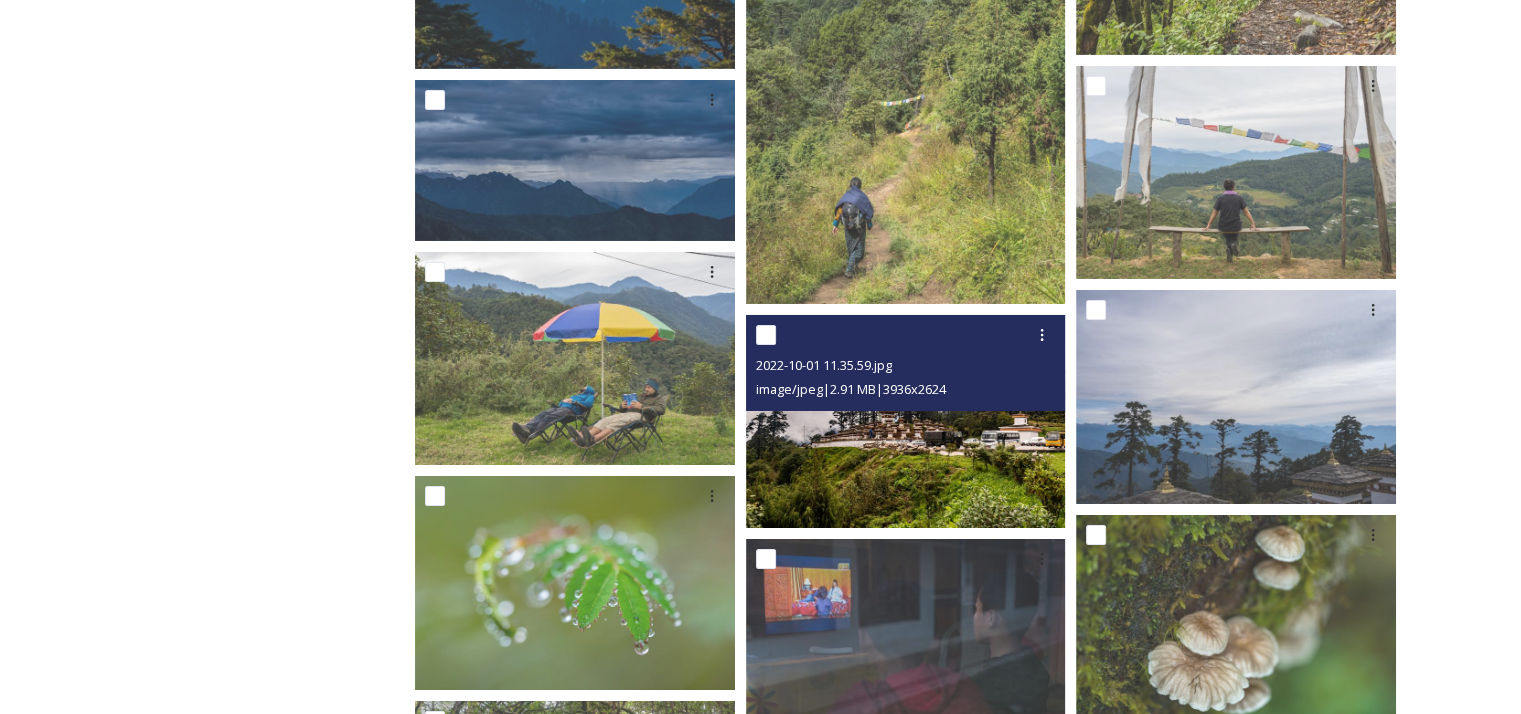 click at bounding box center (906, 421) 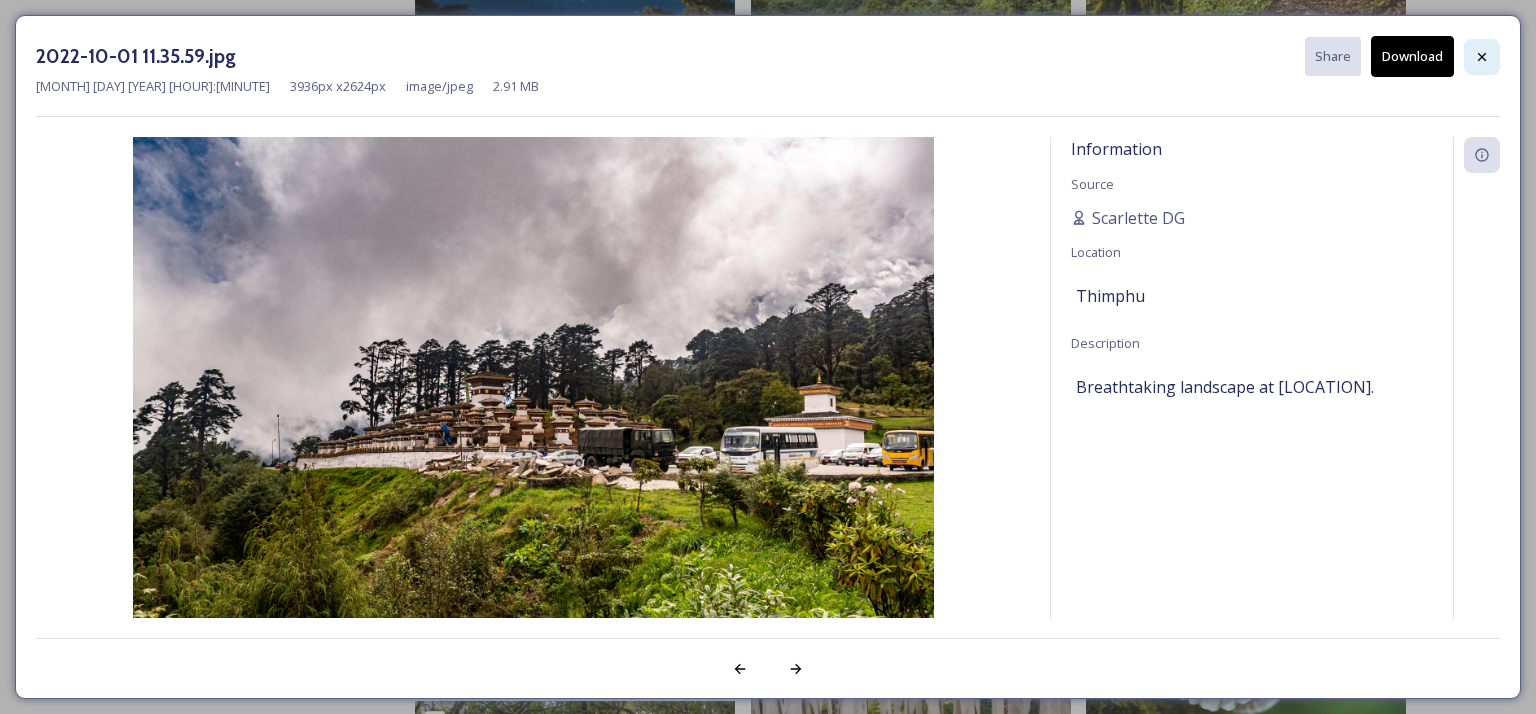 click 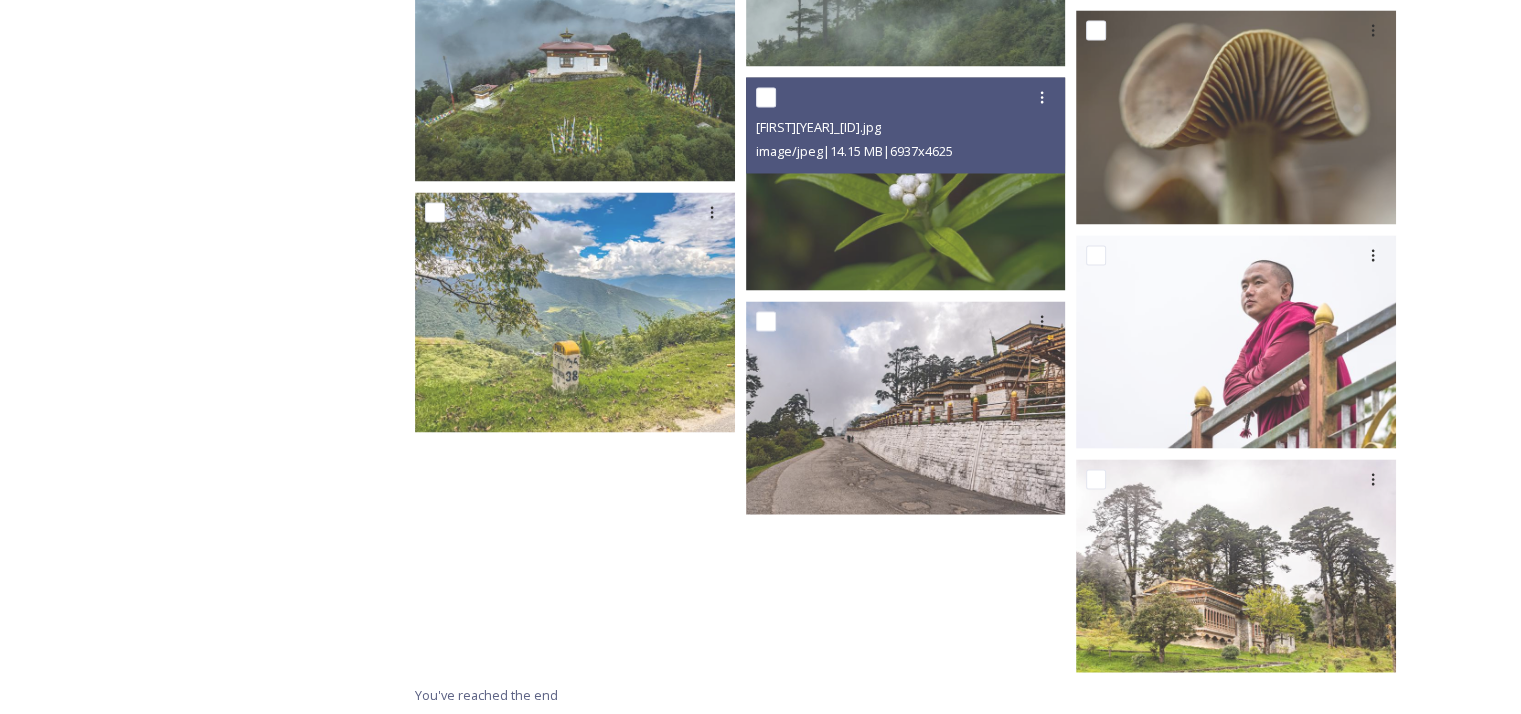scroll, scrollTop: 11074, scrollLeft: 0, axis: vertical 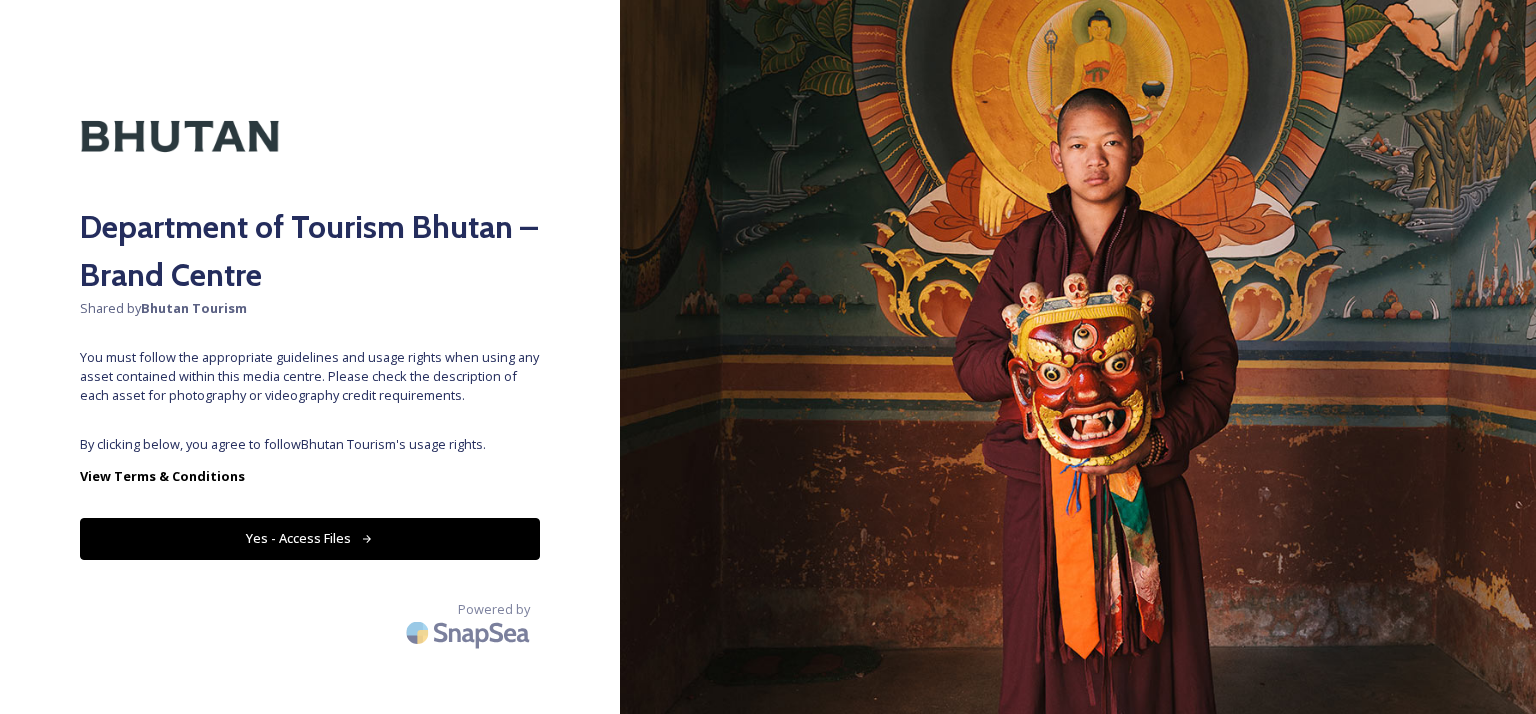 click on "Yes - Access Files" at bounding box center [310, 538] 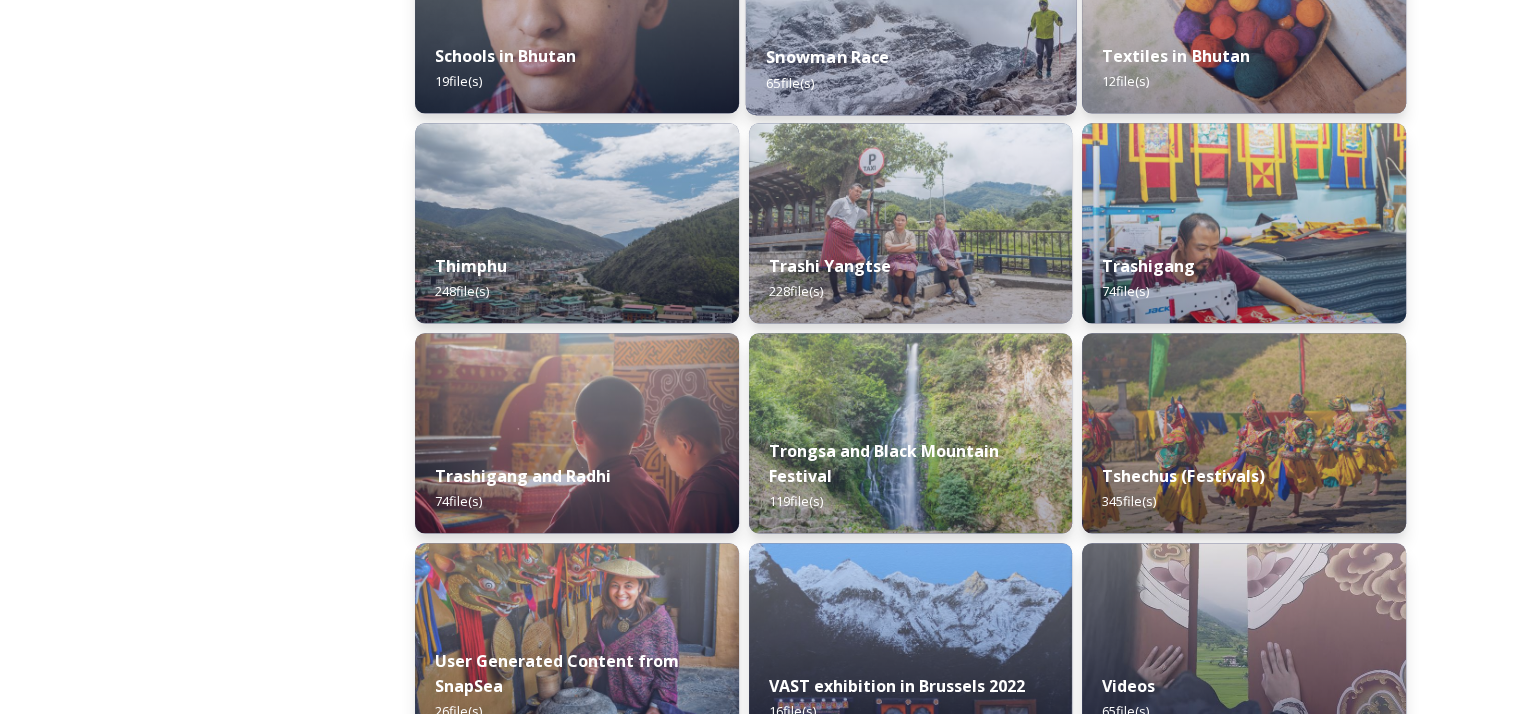 scroll, scrollTop: 2300, scrollLeft: 0, axis: vertical 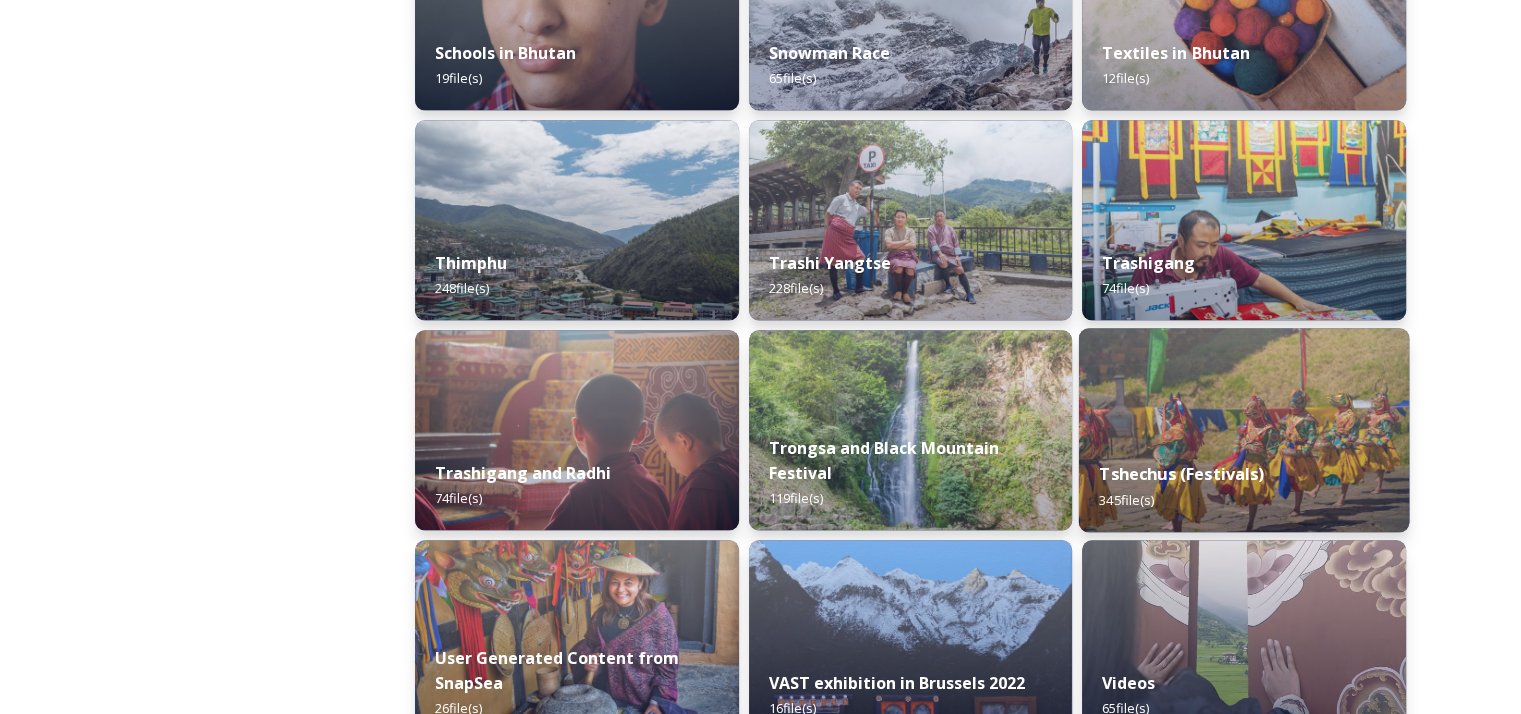 click at bounding box center (1244, 430) 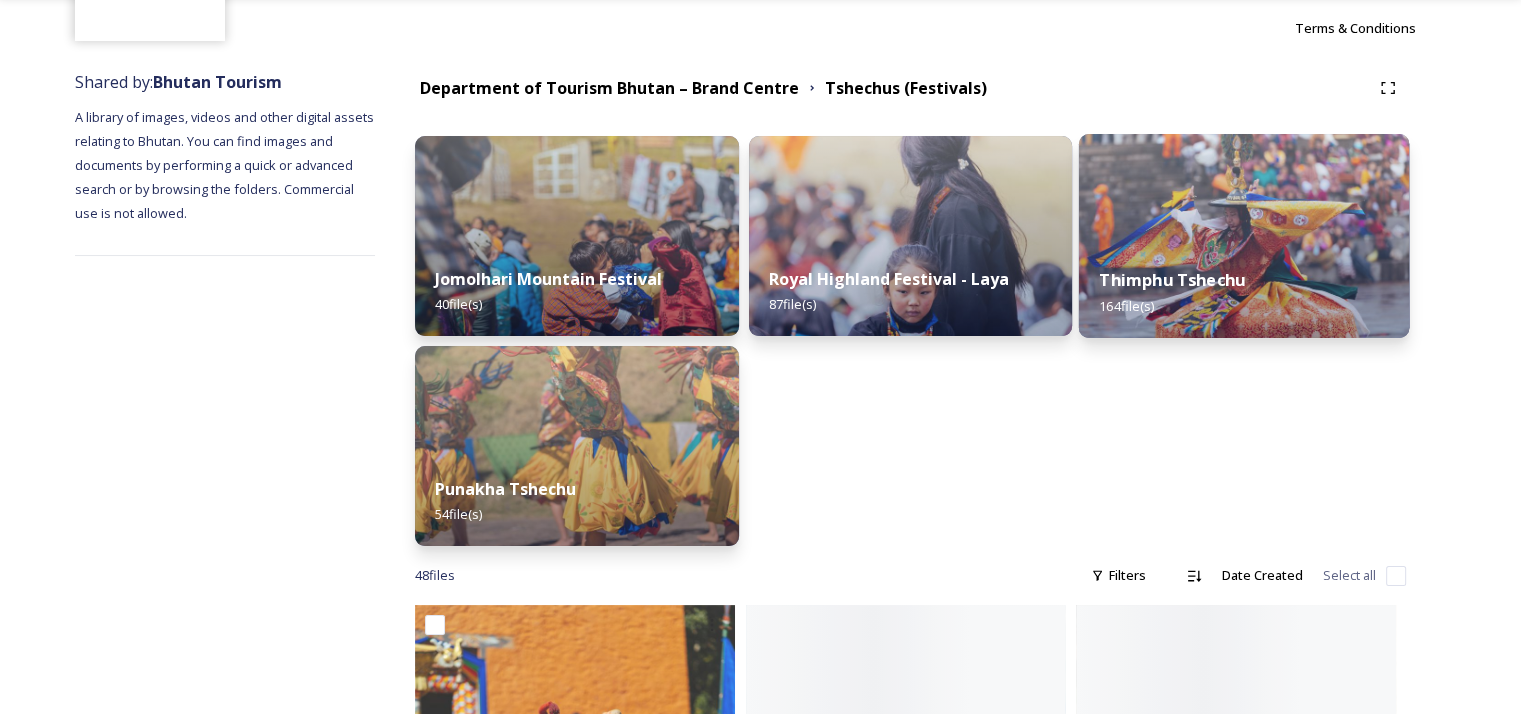 scroll, scrollTop: 200, scrollLeft: 0, axis: vertical 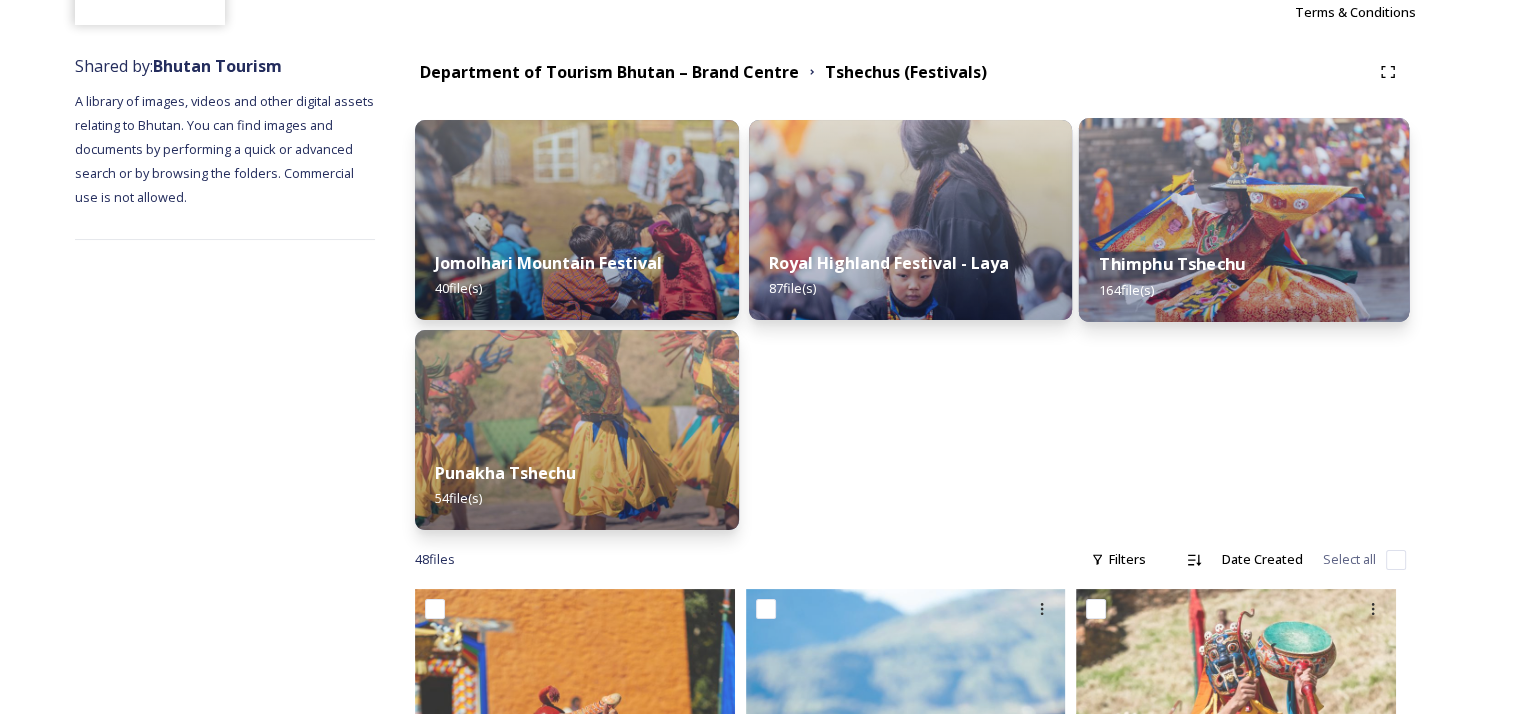 click on "Thimphu Tshechu 164  file(s)" at bounding box center [1244, 276] 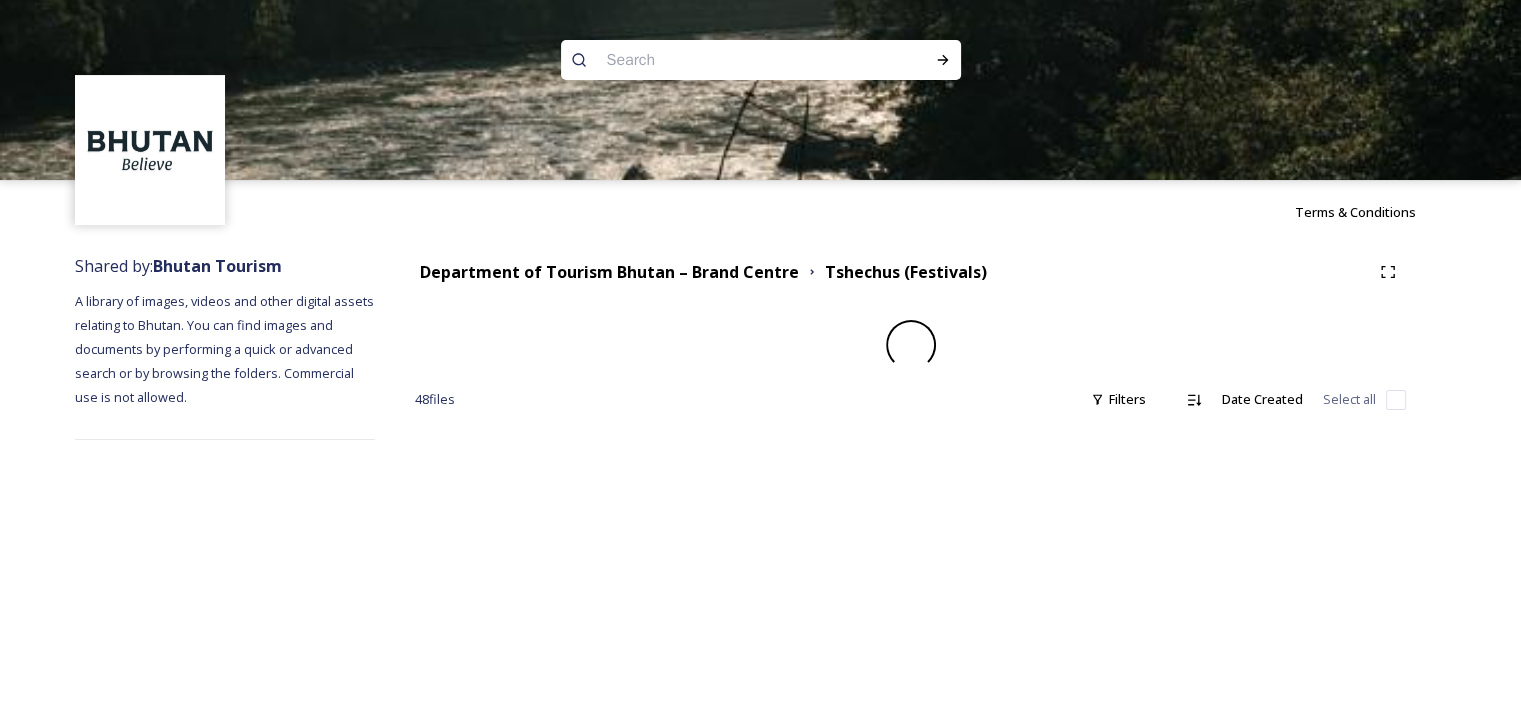 scroll, scrollTop: 0, scrollLeft: 0, axis: both 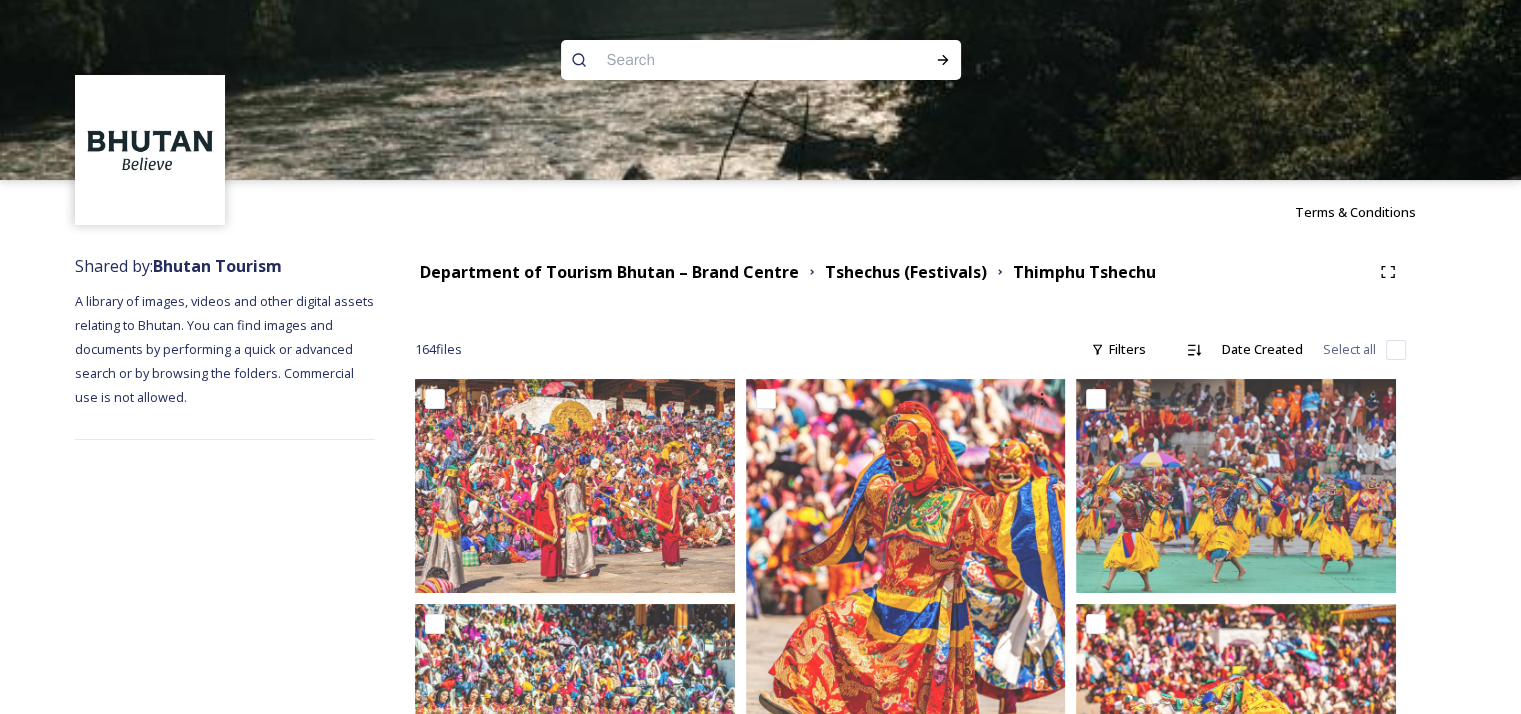 click on "Shared by:  Bhutan Tourism A library of images, videos and other digital assets relating to Bhutan. You can find images and documents by performing a quick or advanced search or by browsing the folders. Commercial use is not allowed. Department of Tourism Bhutan – Brand Centre Tshechus (Festivals)  Thimphu Tshechu 164  file s Filters Date Created Select all" at bounding box center (760, 1659) 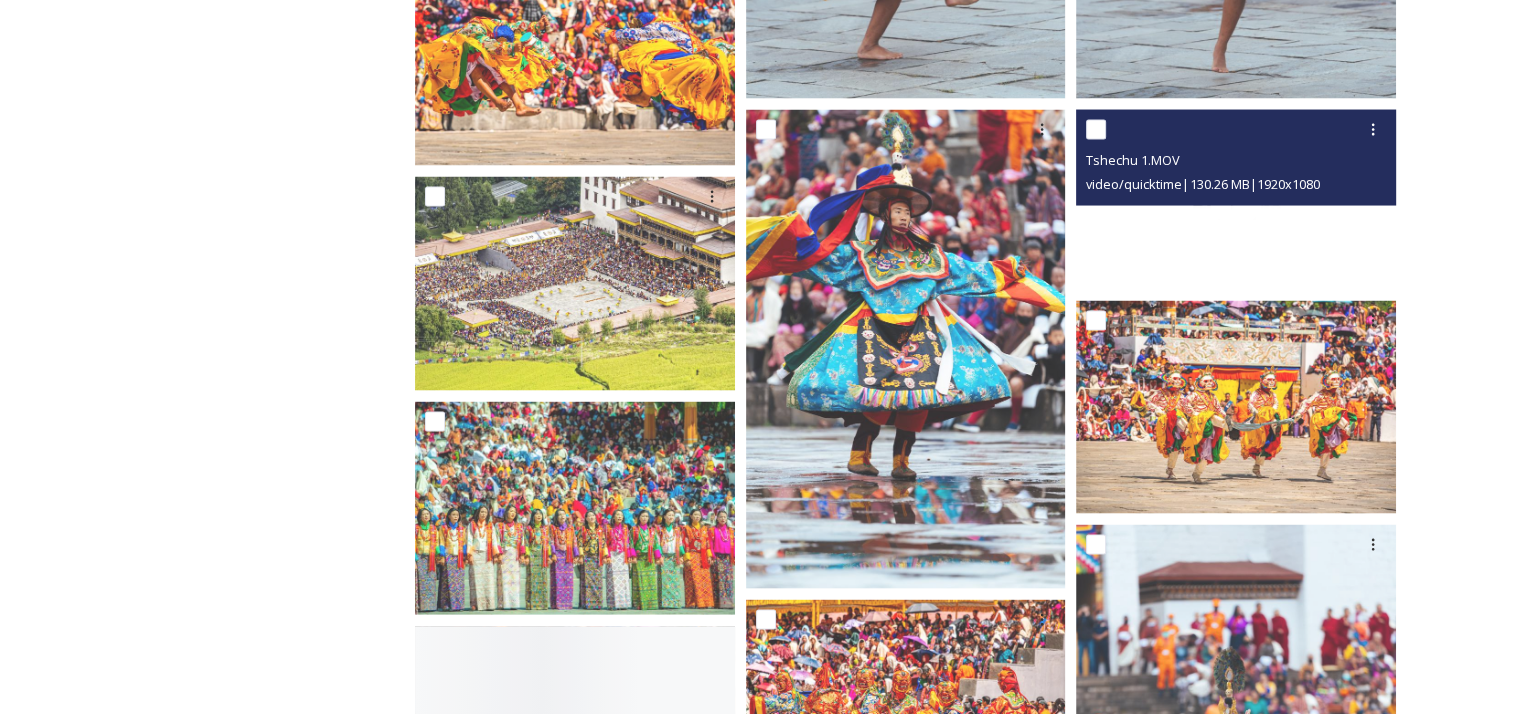 scroll, scrollTop: 3900, scrollLeft: 0, axis: vertical 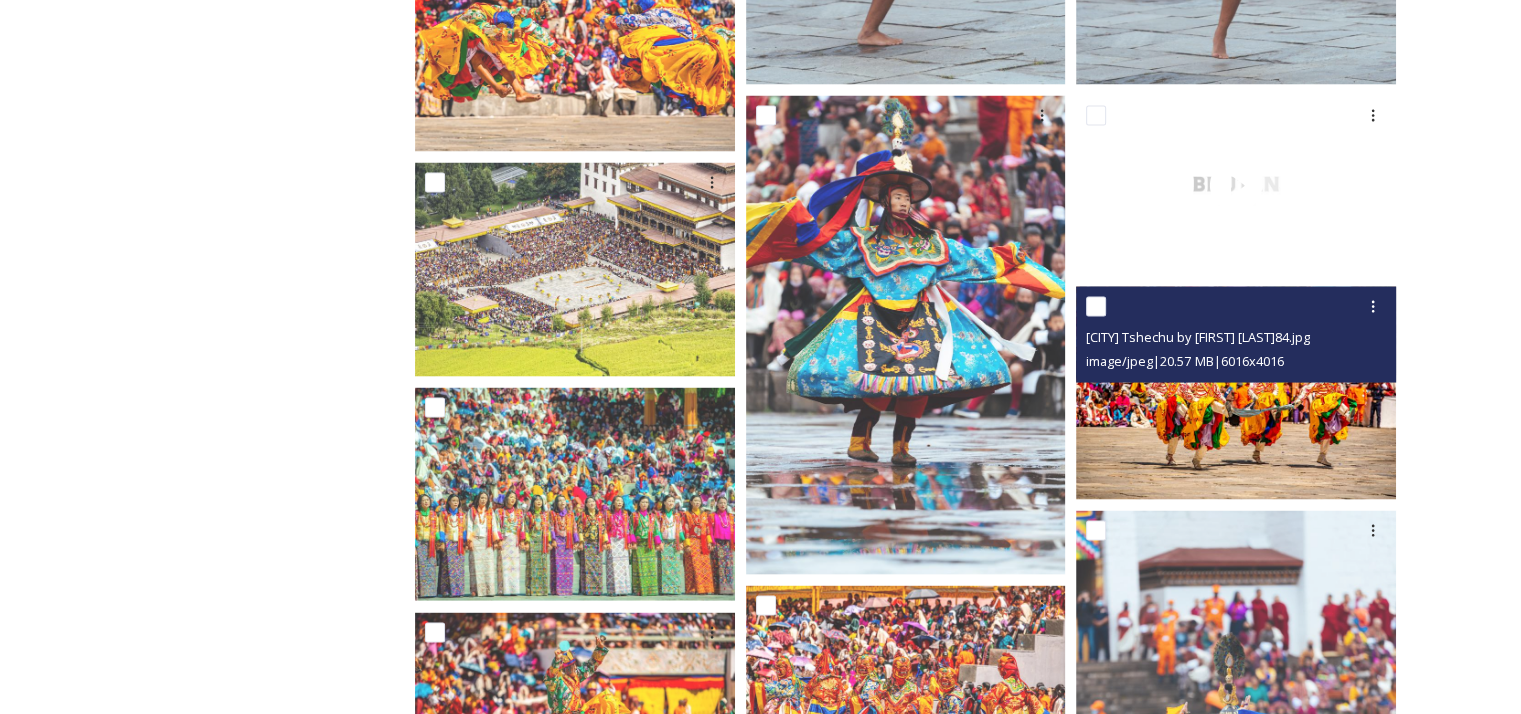 click at bounding box center (1236, 393) 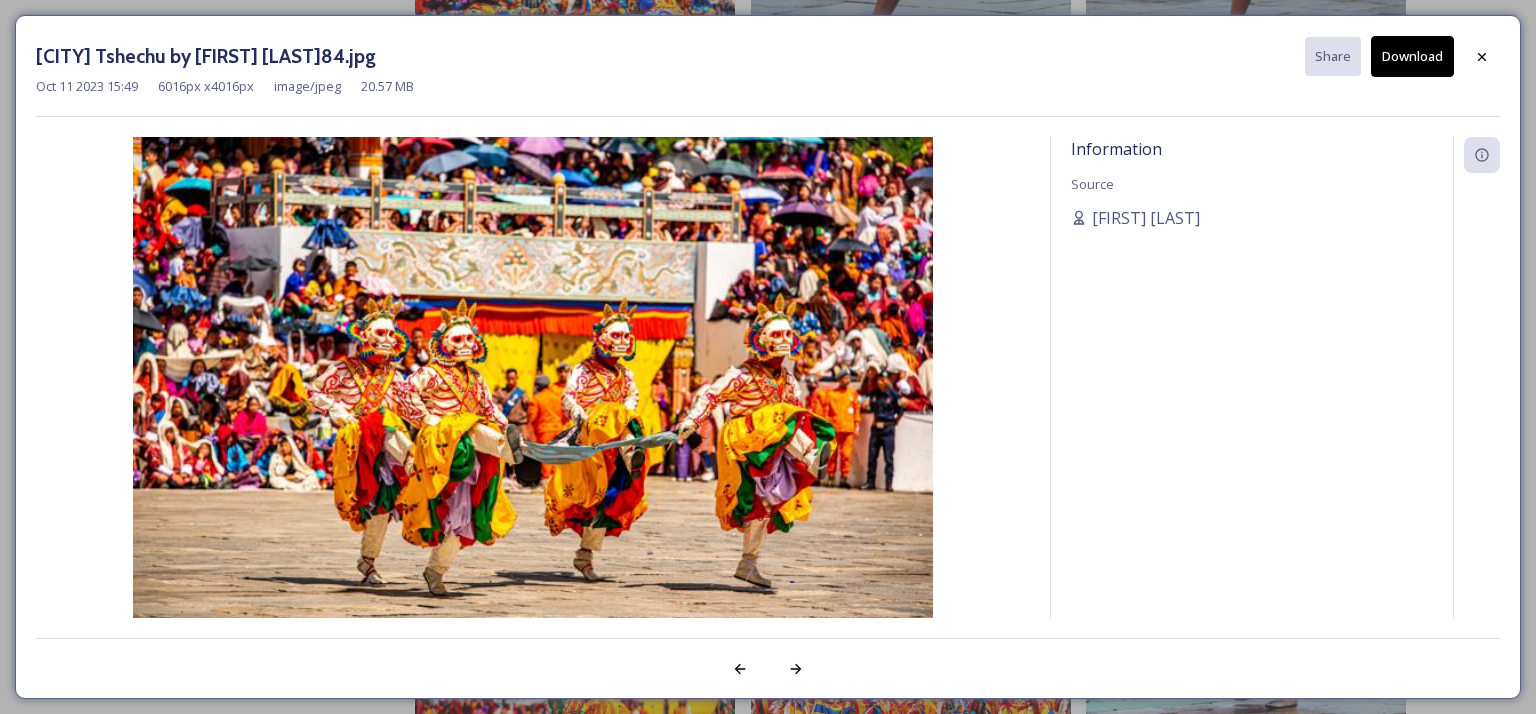 click on "Download" at bounding box center (1412, 56) 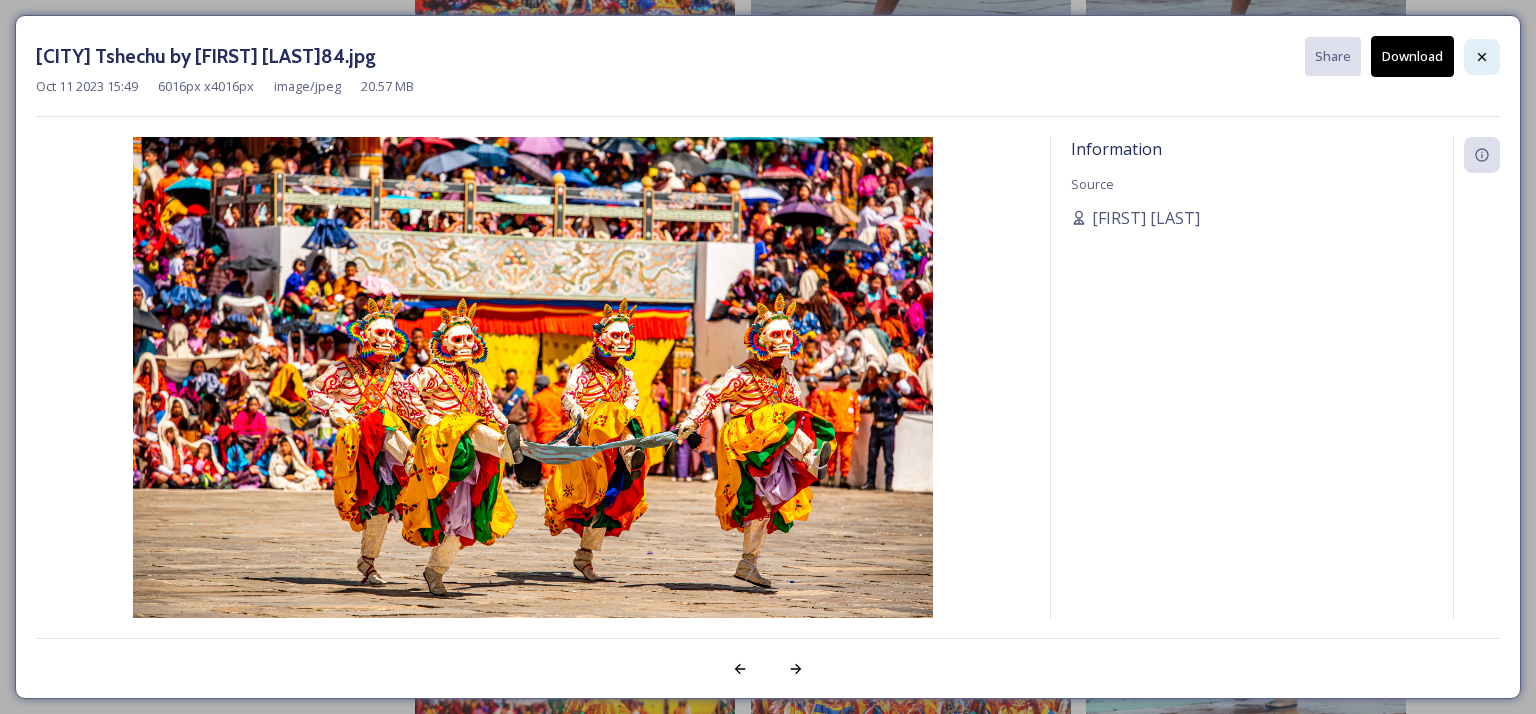 click 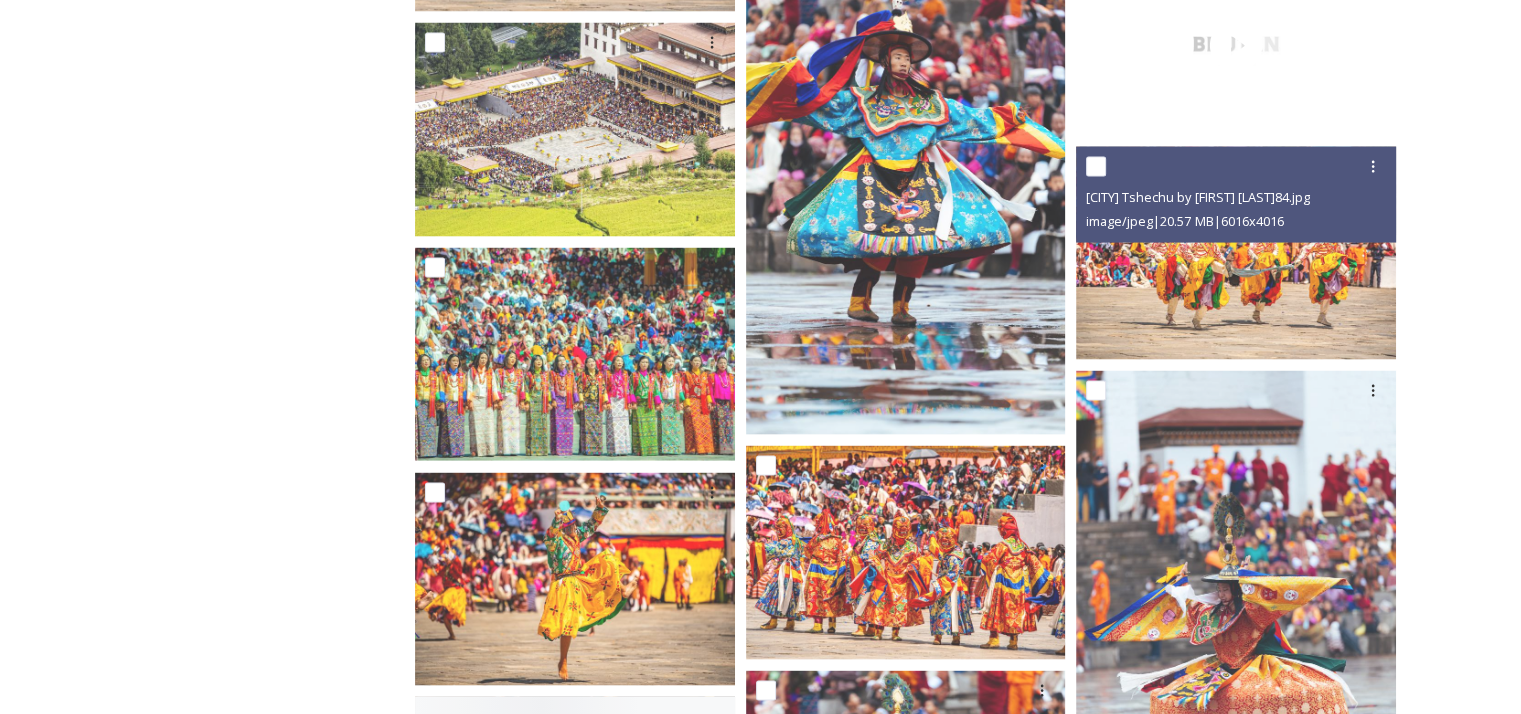 scroll, scrollTop: 4100, scrollLeft: 0, axis: vertical 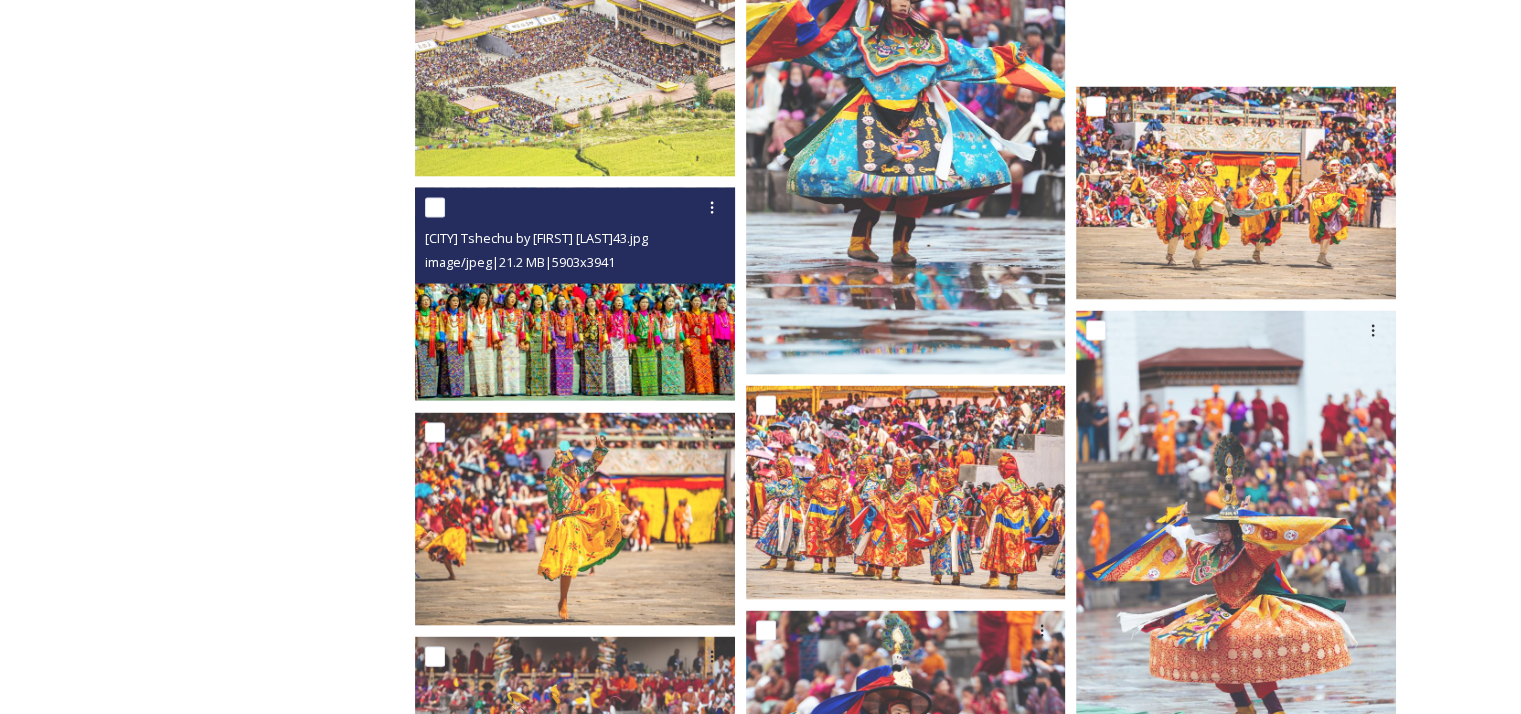 click at bounding box center (575, 294) 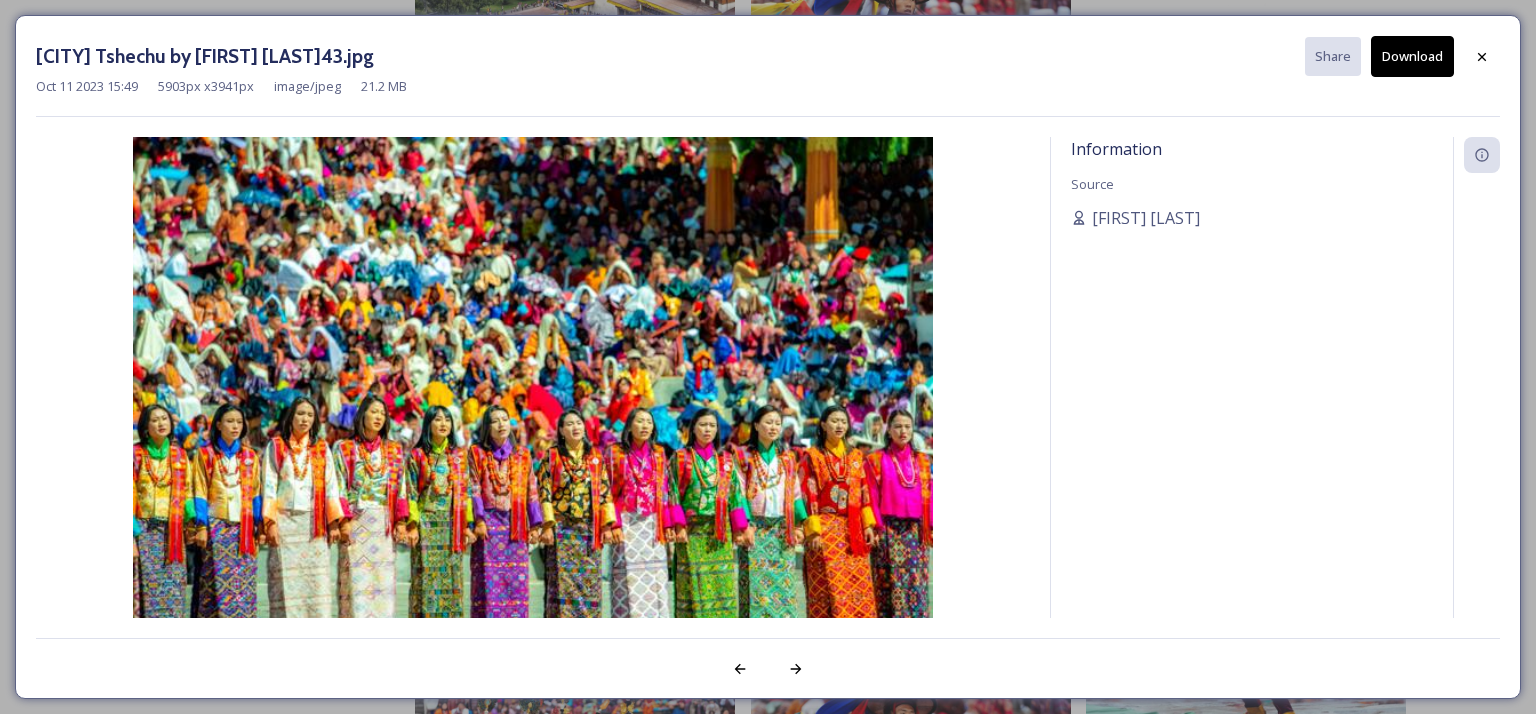 click on "Download" at bounding box center [1412, 56] 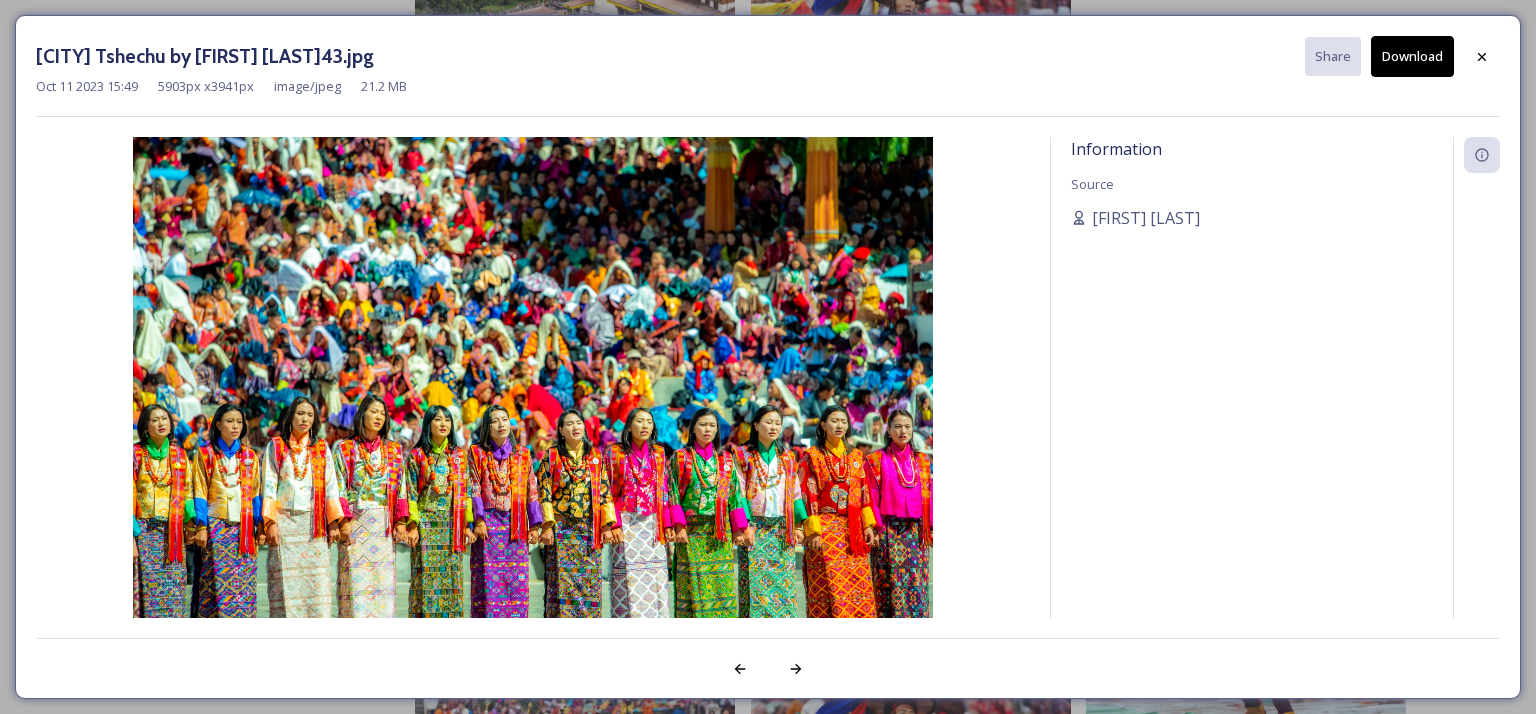drag, startPoint x: 1500, startPoint y: 25, endPoint x: 1491, endPoint y: 38, distance: 15.811388 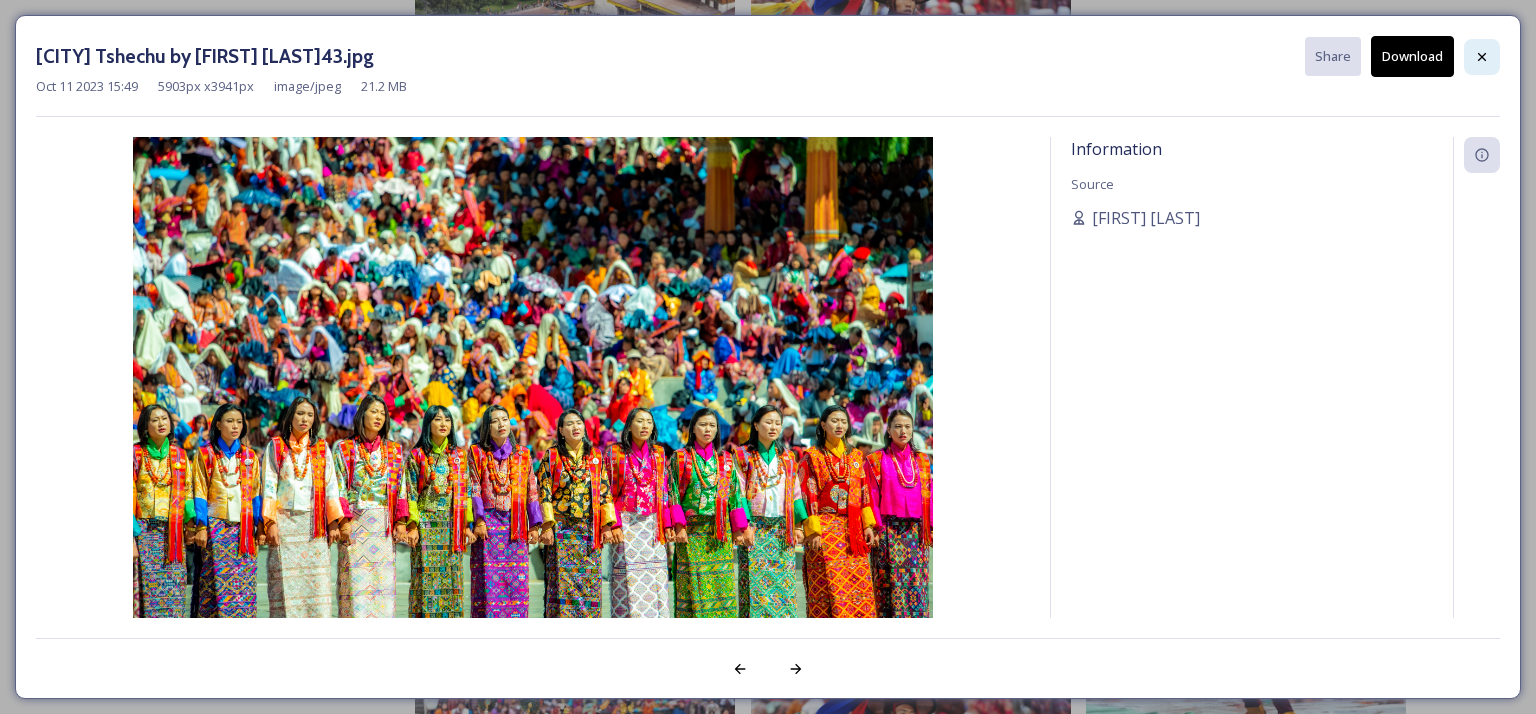 click on "Thimphu Tshechu by Bassem Nimah43.jpg Share Download Oct 11 2023 15:49 5903 px x  3941 px image/jpeg 21.2 MB Information Source Carissa Nimah" at bounding box center [768, 357] 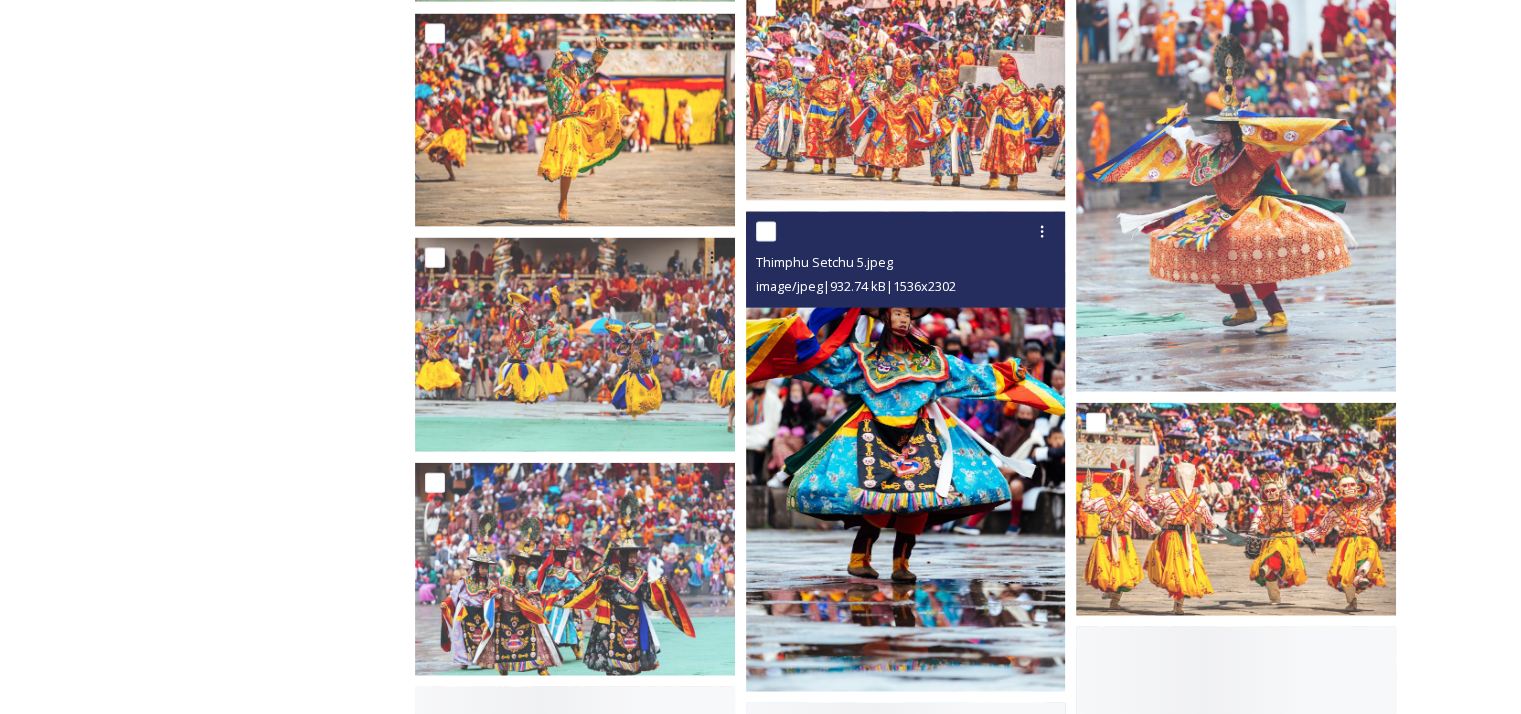 scroll, scrollTop: 4500, scrollLeft: 0, axis: vertical 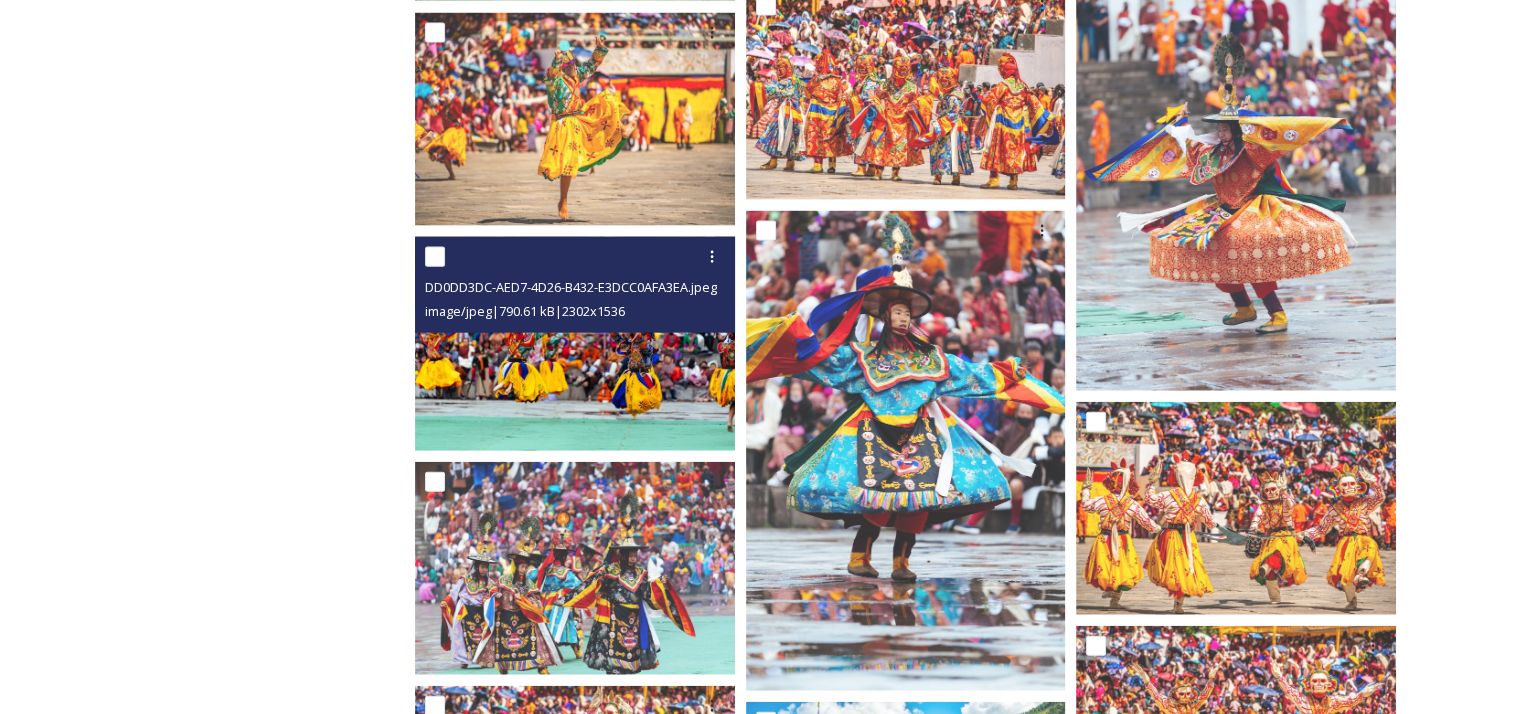 click at bounding box center [575, 343] 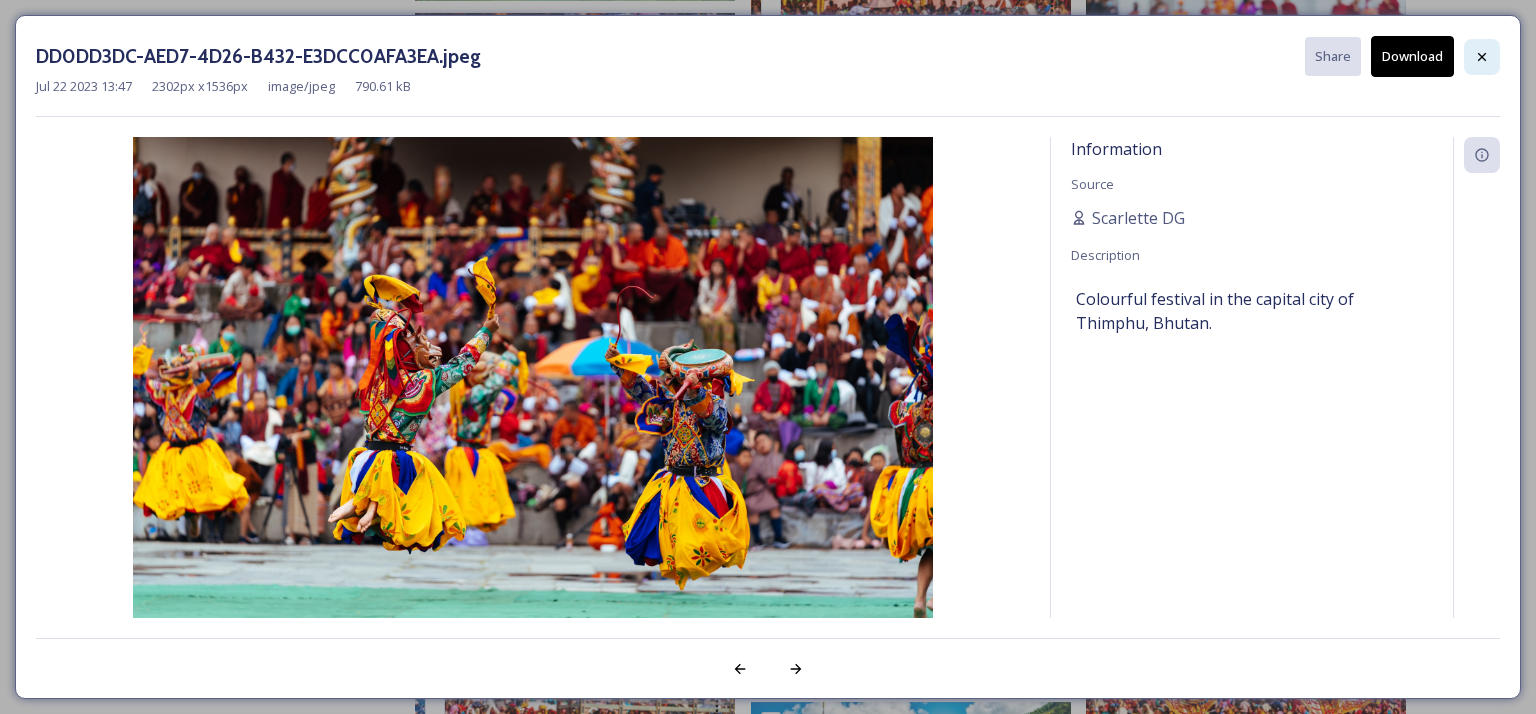 click 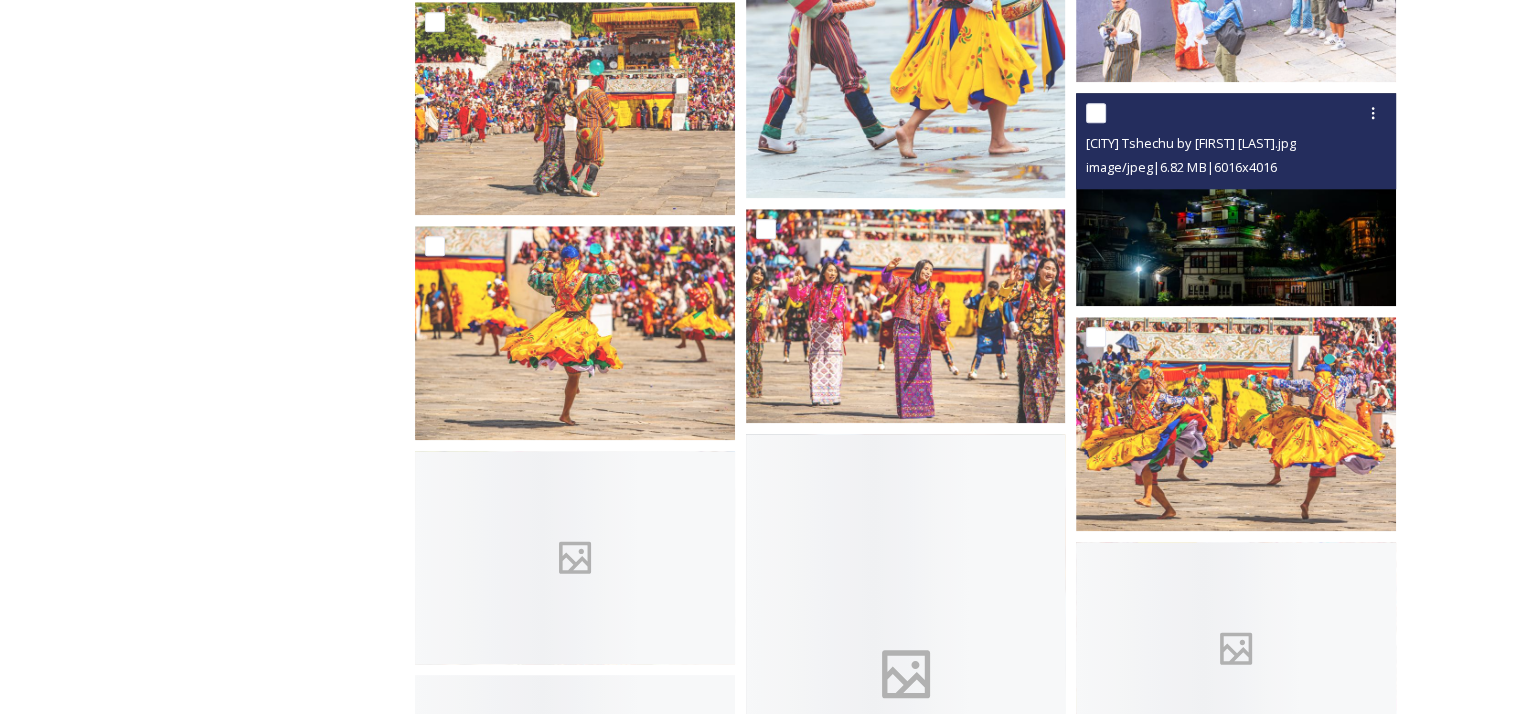 scroll, scrollTop: 9600, scrollLeft: 0, axis: vertical 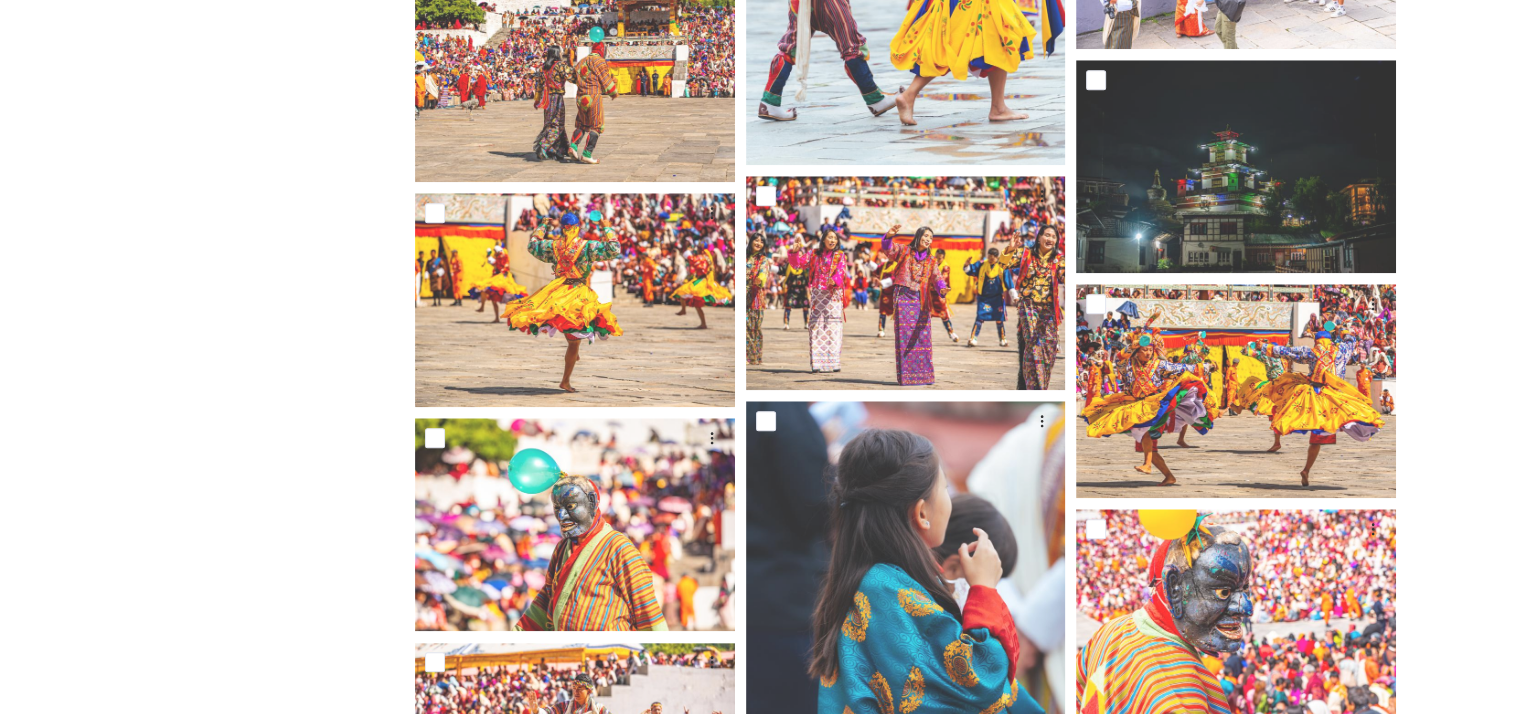 click on "Department of Tourism Bhutan – Brand Centre Tshechus (Festivals)  Thimphu Tshechu 164  file s Filters Date Created Select all Thimphu Tshechu by Bassem Nimah43.jpg image/jpeg  |  21.2 MB  |  5903  x  3941 DD0DD3DC-AED7-4D26-B432-E3DCC0AFA3EA.jpeg image/jpeg  |  790.61 kB  |  2302  x  1536 You've reached the end" at bounding box center (910, -1505) 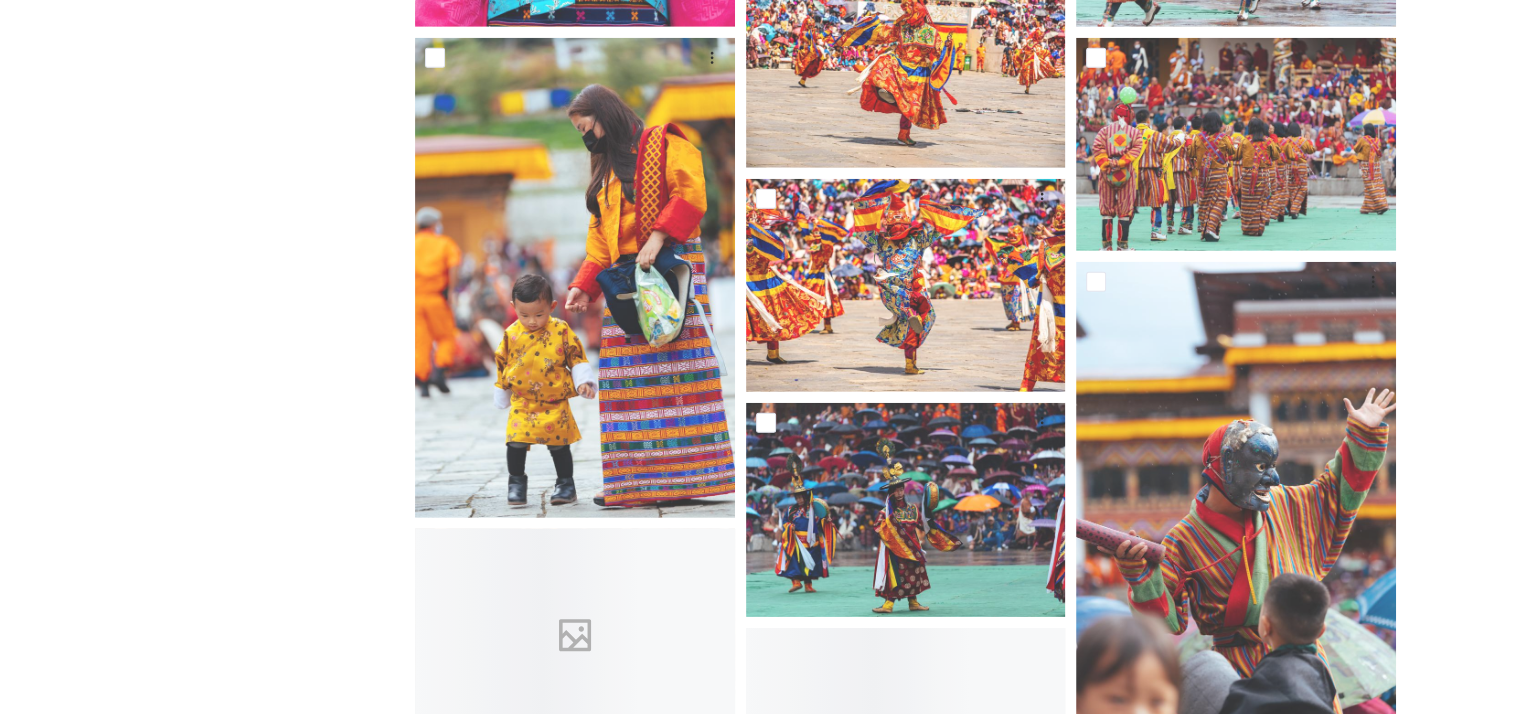 scroll, scrollTop: 13700, scrollLeft: 0, axis: vertical 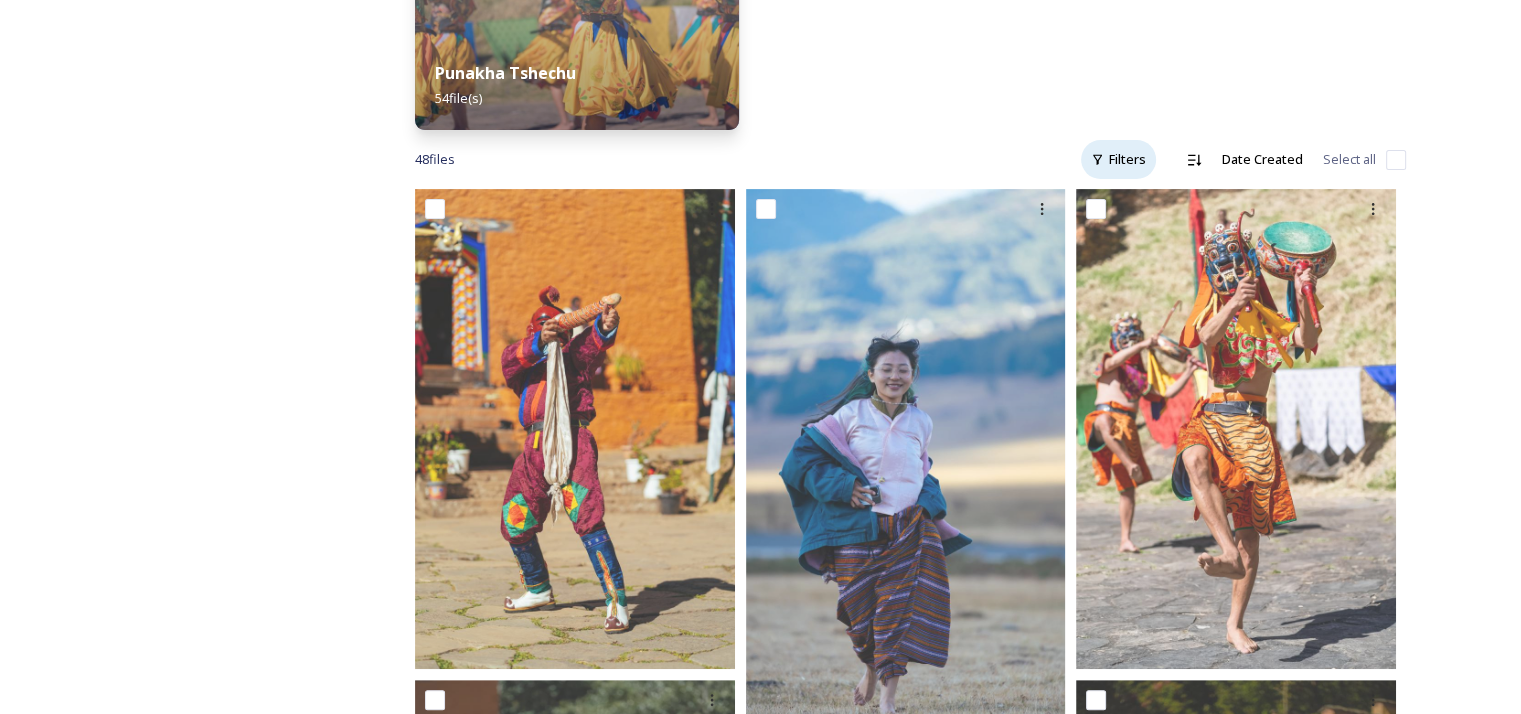 click on "Filters" at bounding box center (1118, 159) 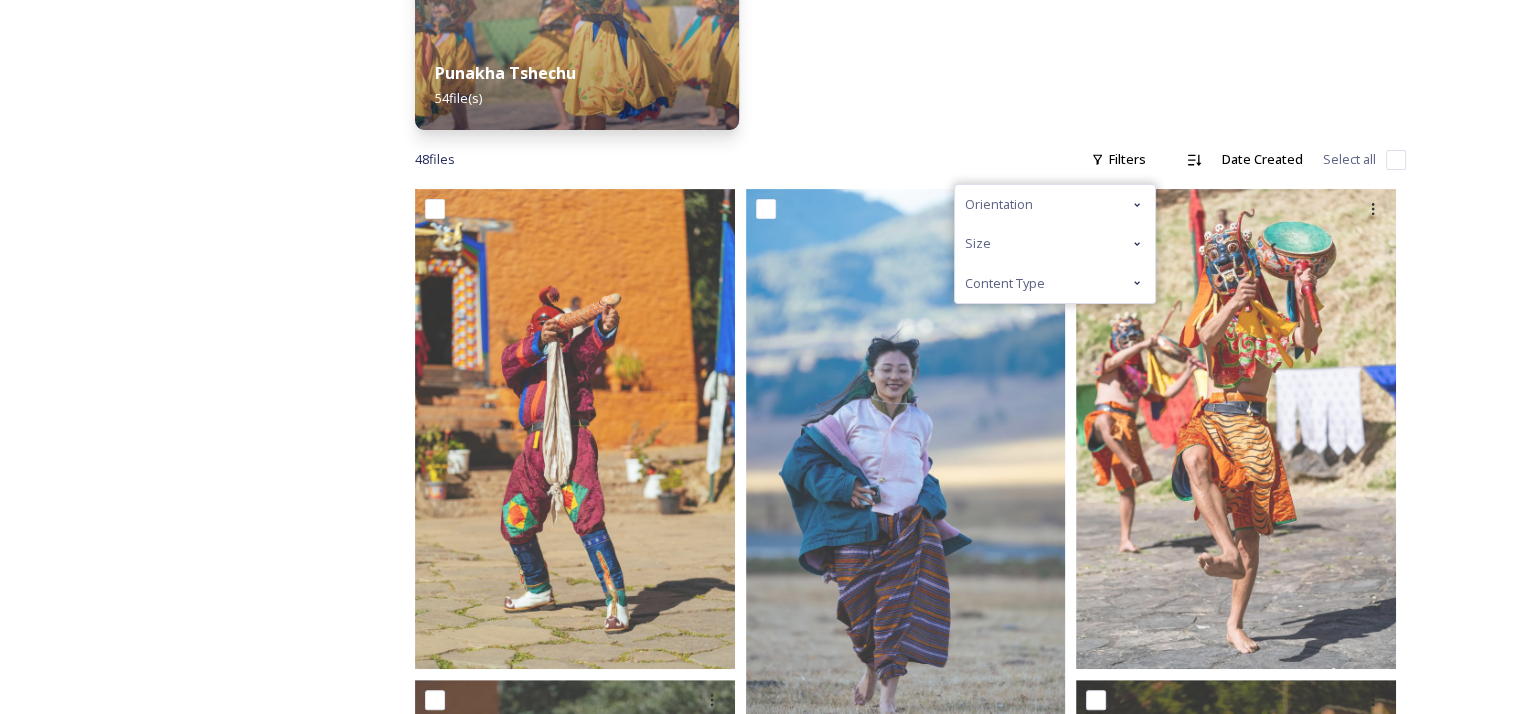 click on "Orientation" at bounding box center (1055, 204) 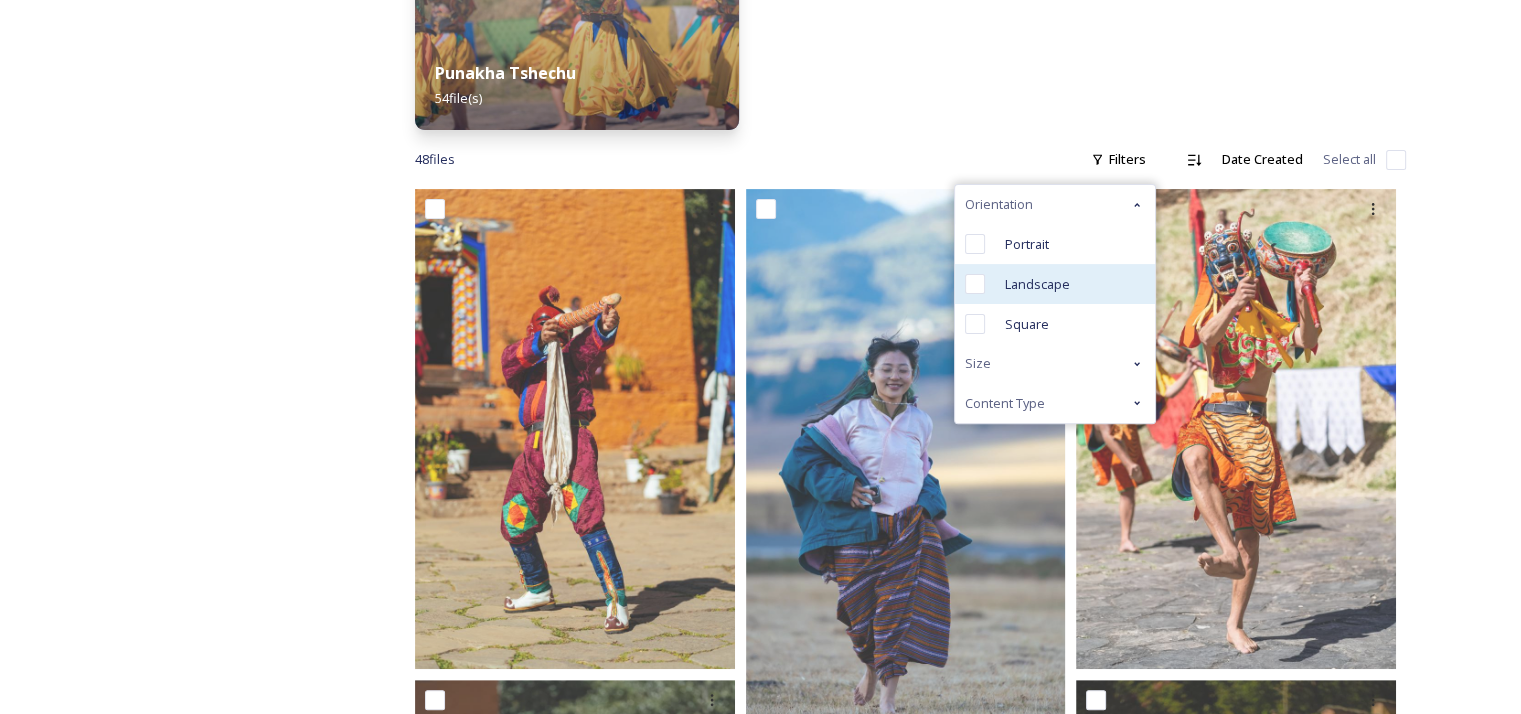 click at bounding box center [975, 284] 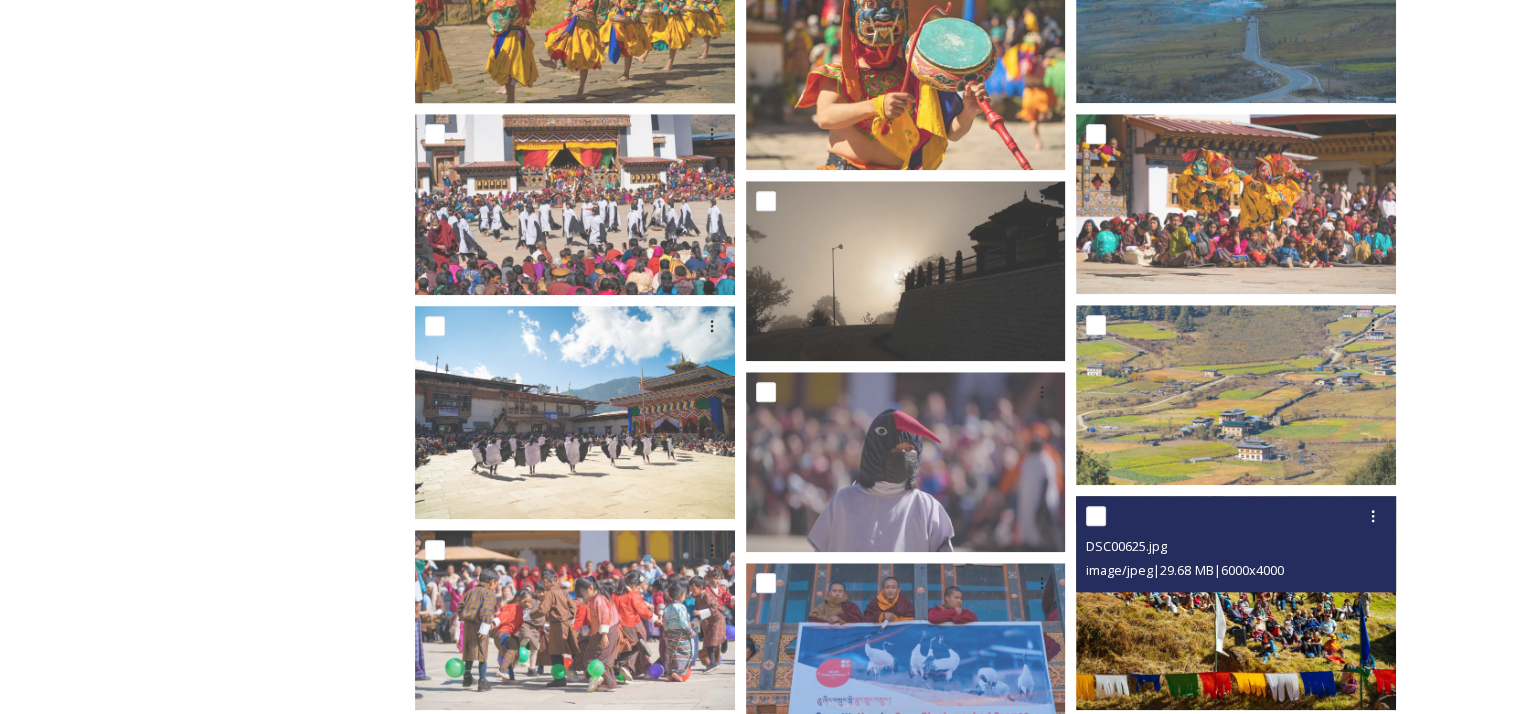 scroll, scrollTop: 1728, scrollLeft: 0, axis: vertical 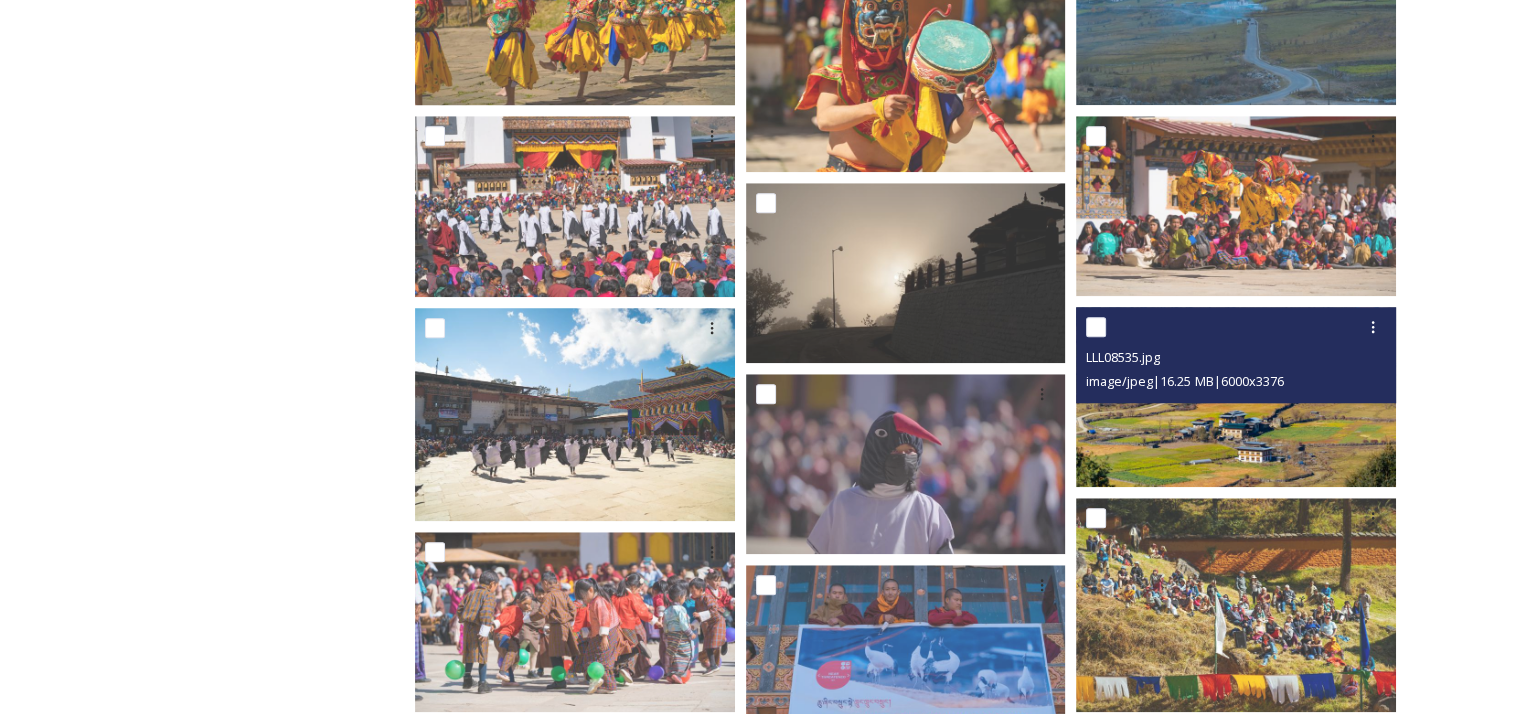 click at bounding box center [1236, 397] 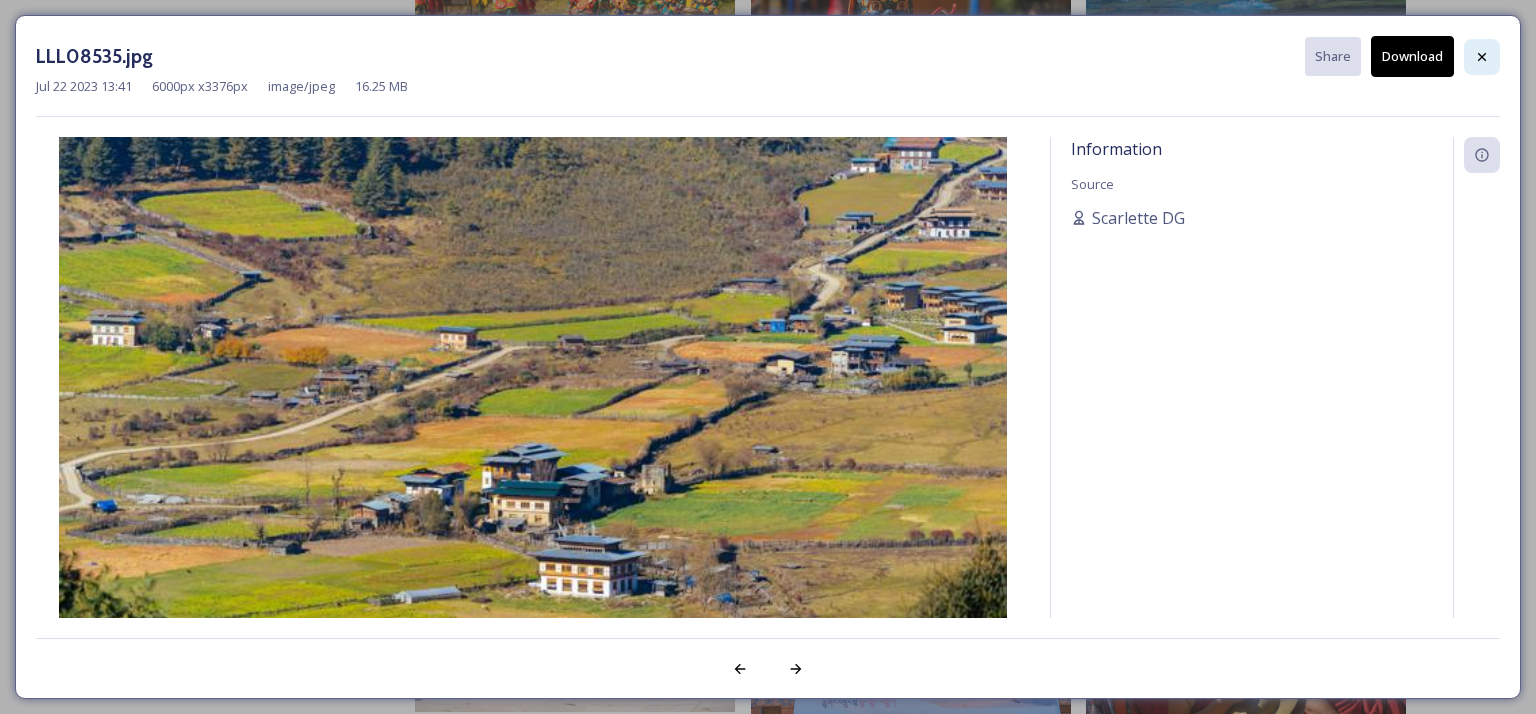 click 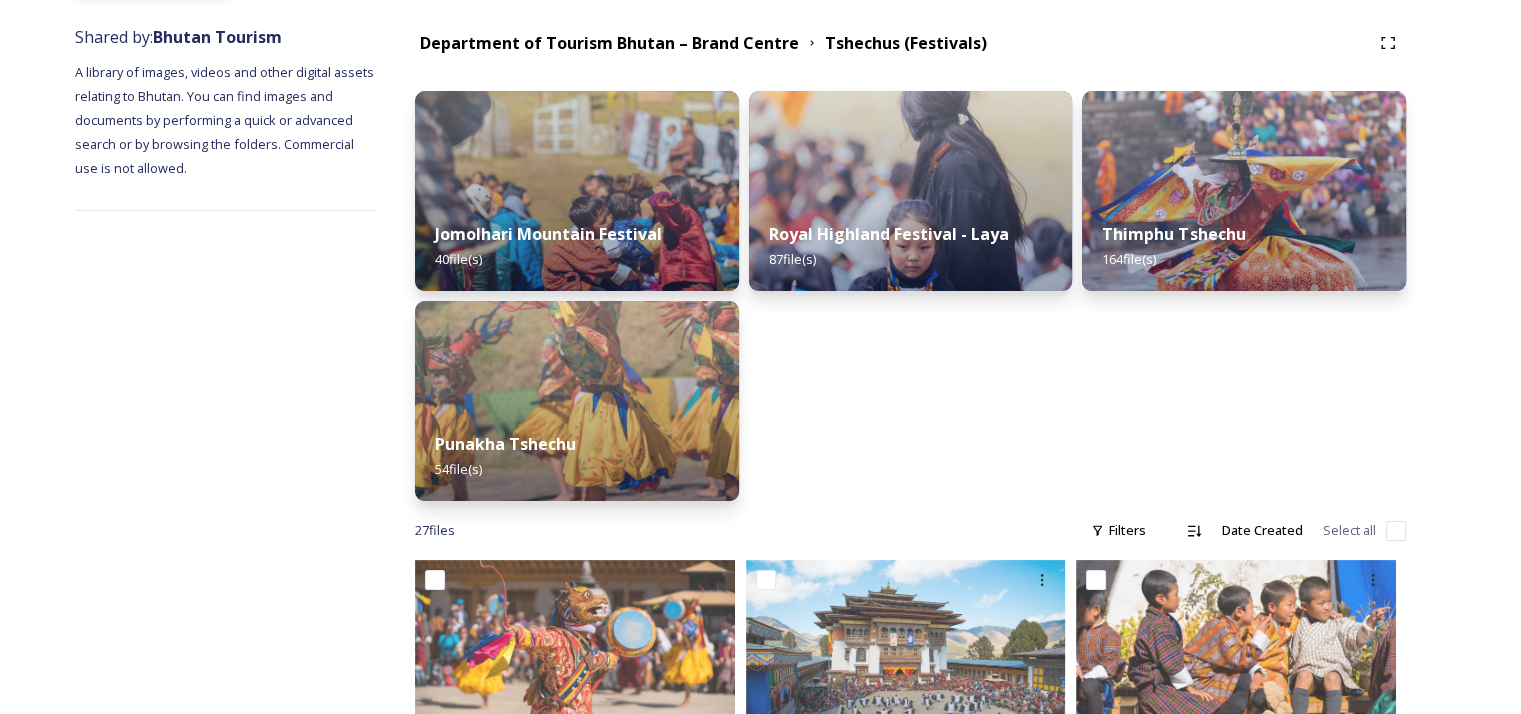 scroll, scrollTop: 228, scrollLeft: 0, axis: vertical 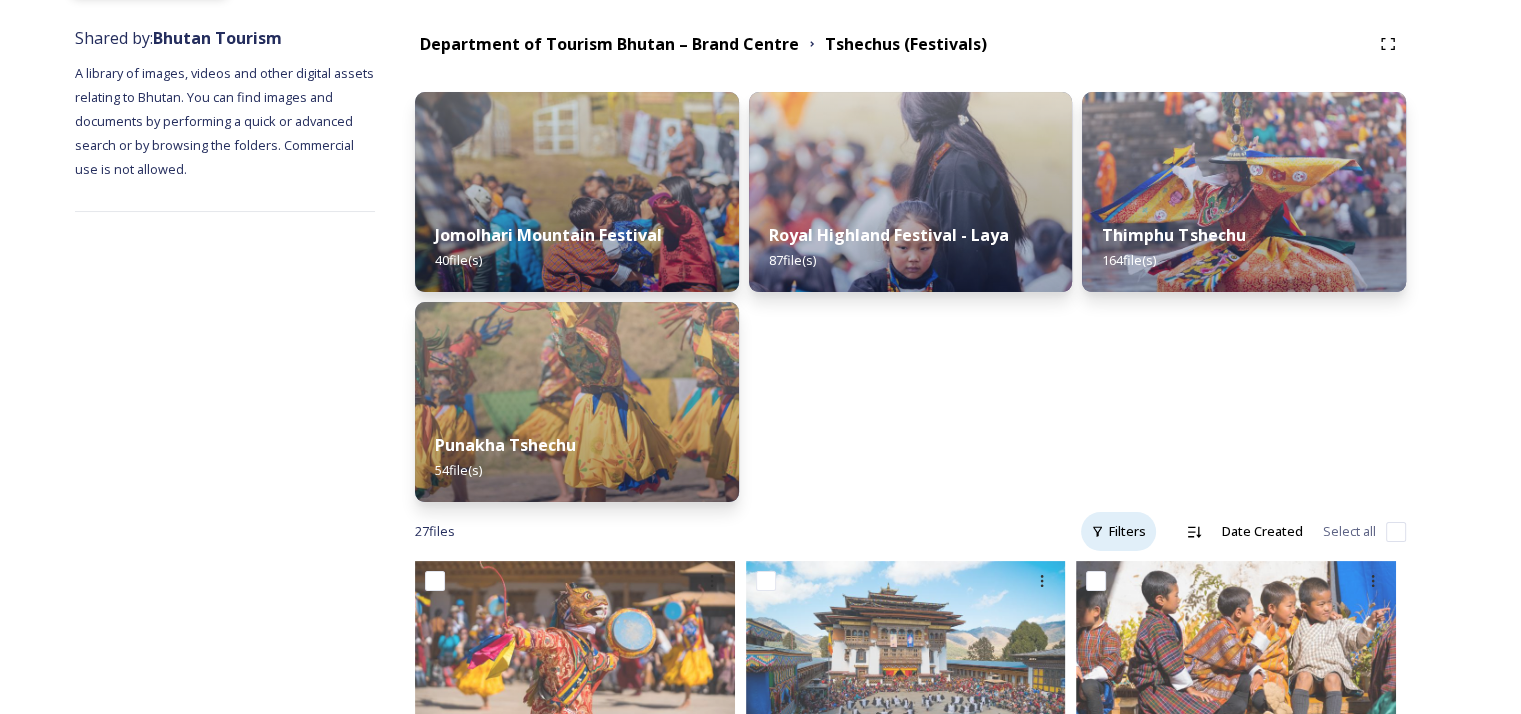 click on "Filters" at bounding box center (1118, 531) 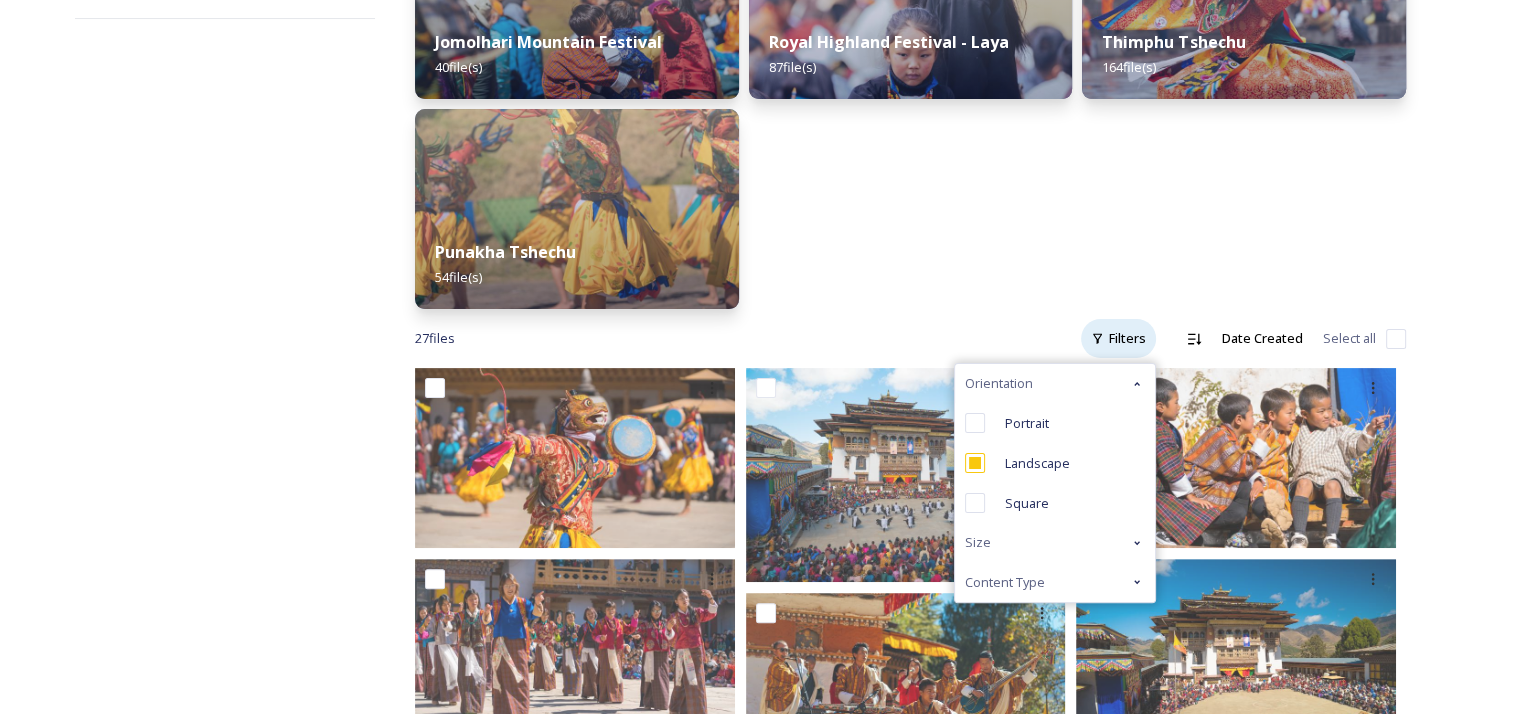 scroll, scrollTop: 428, scrollLeft: 0, axis: vertical 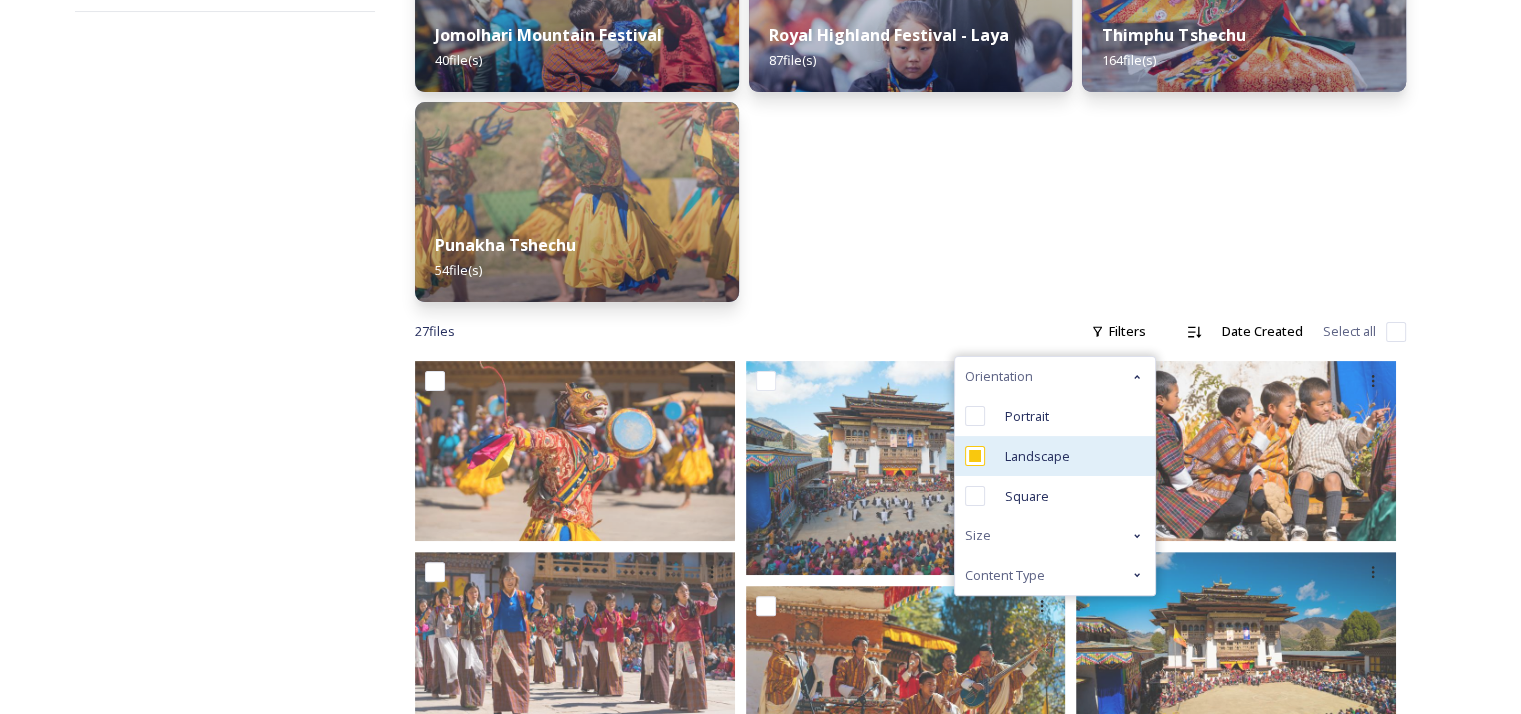 click at bounding box center (975, 456) 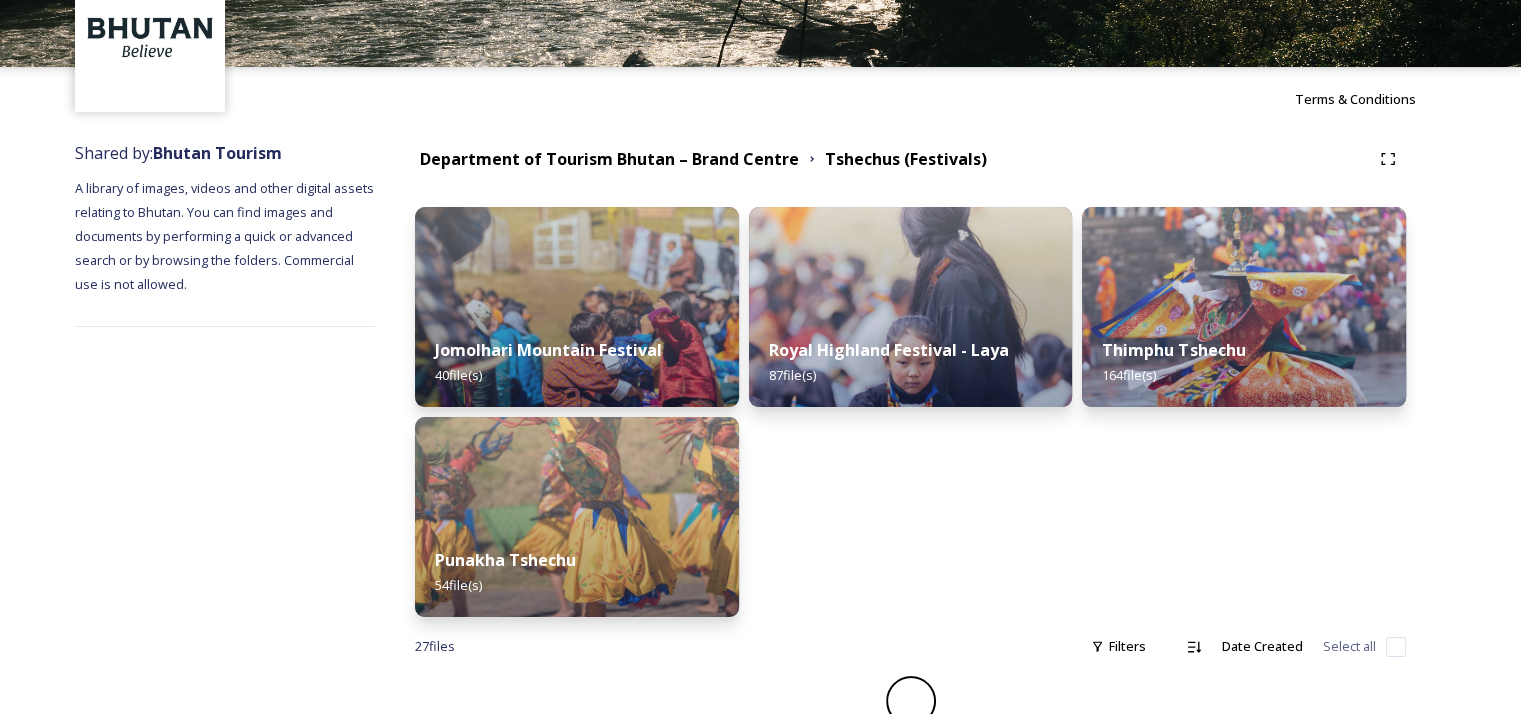 scroll, scrollTop: 136, scrollLeft: 0, axis: vertical 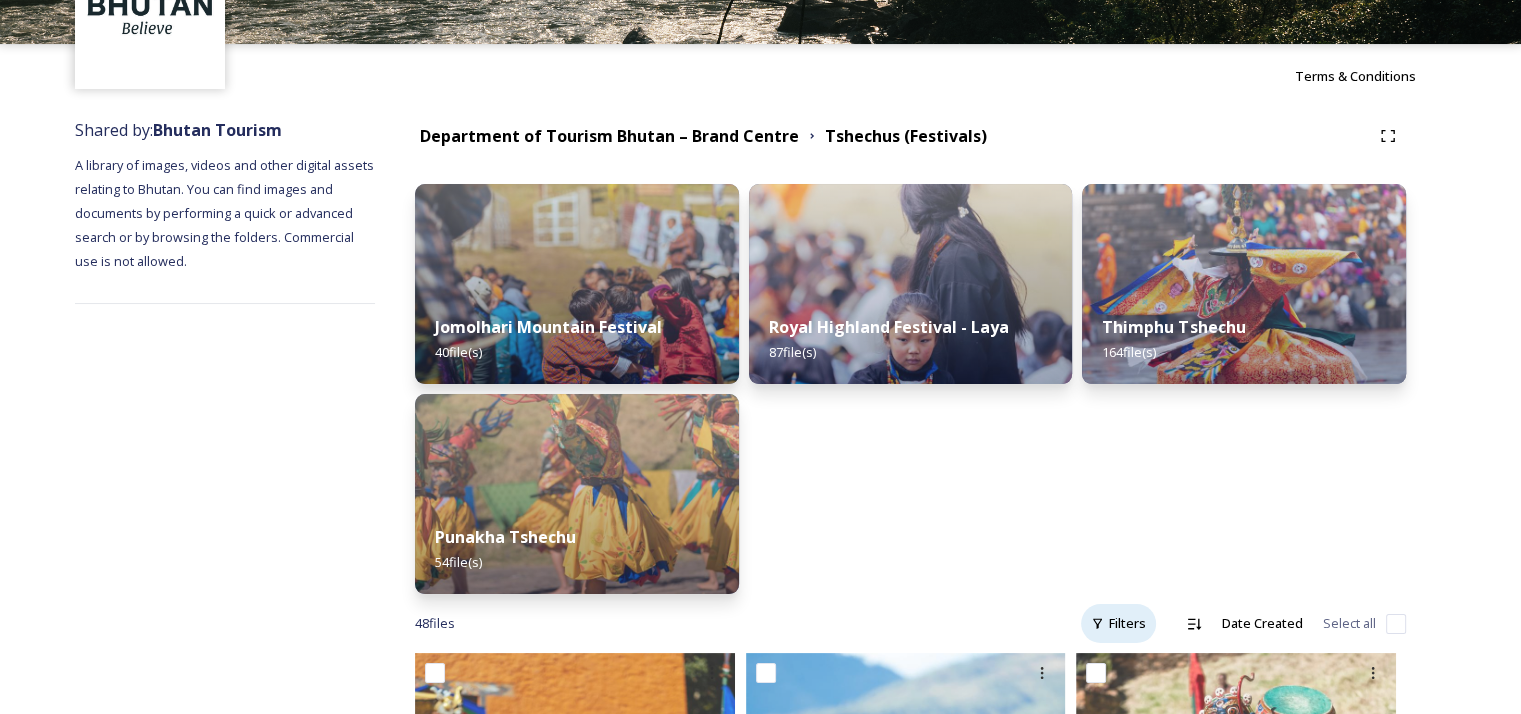 click on "Filters" at bounding box center [1118, 623] 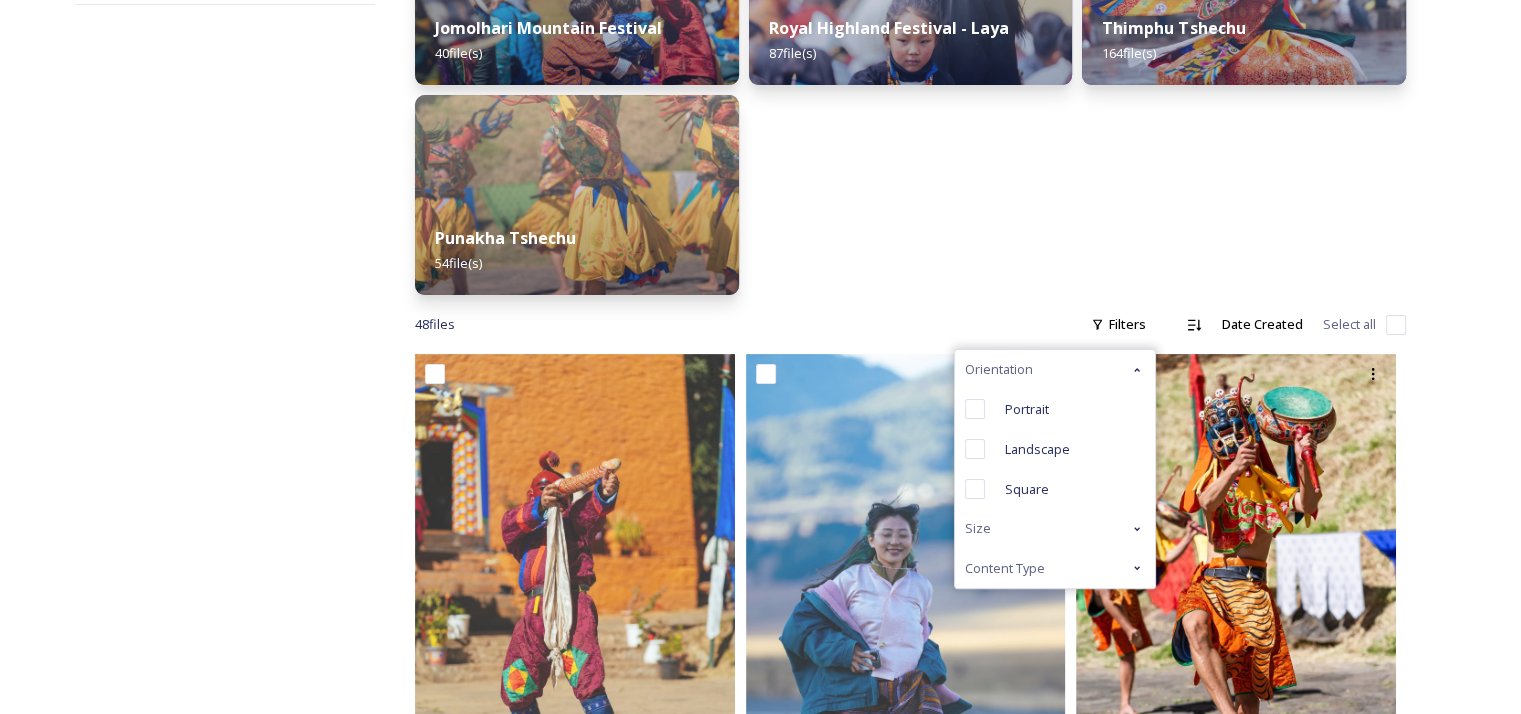 scroll, scrollTop: 436, scrollLeft: 0, axis: vertical 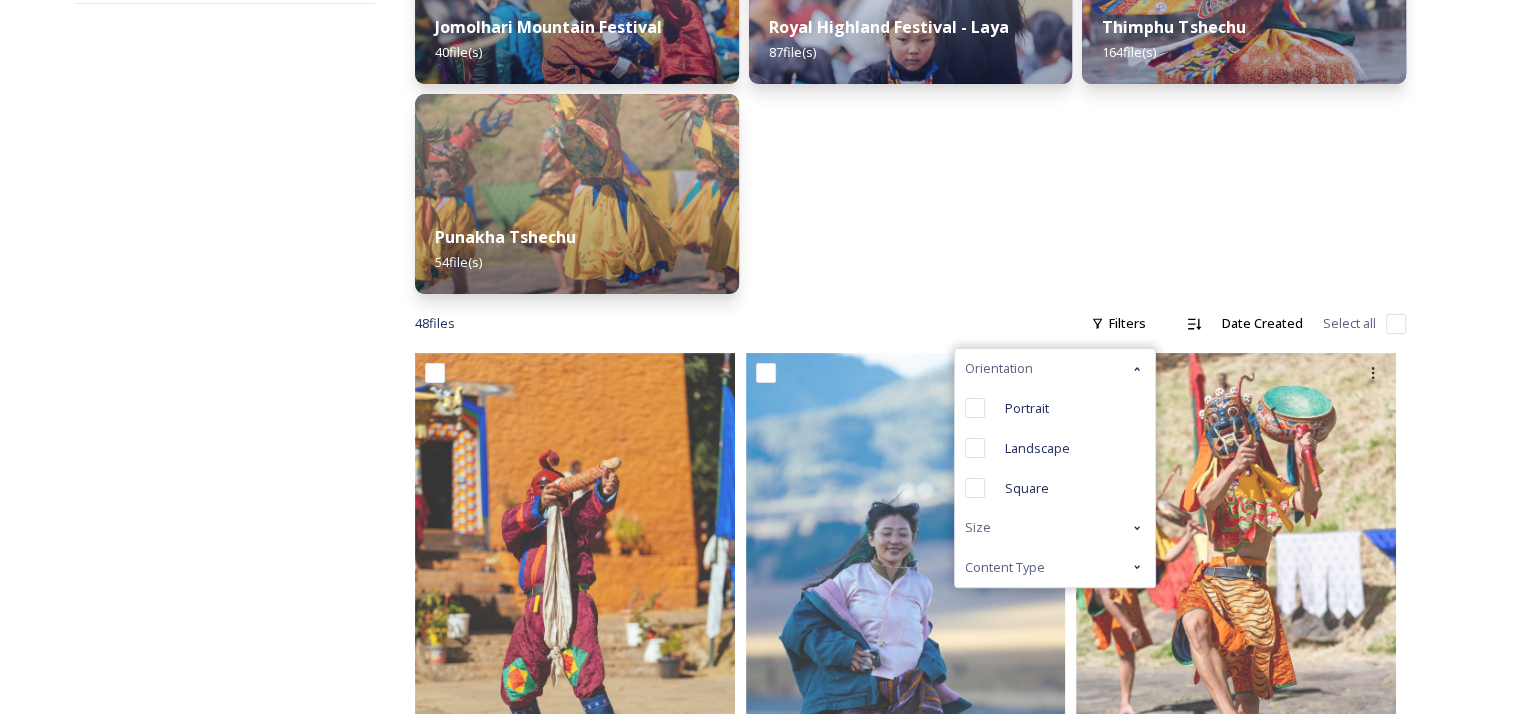 click 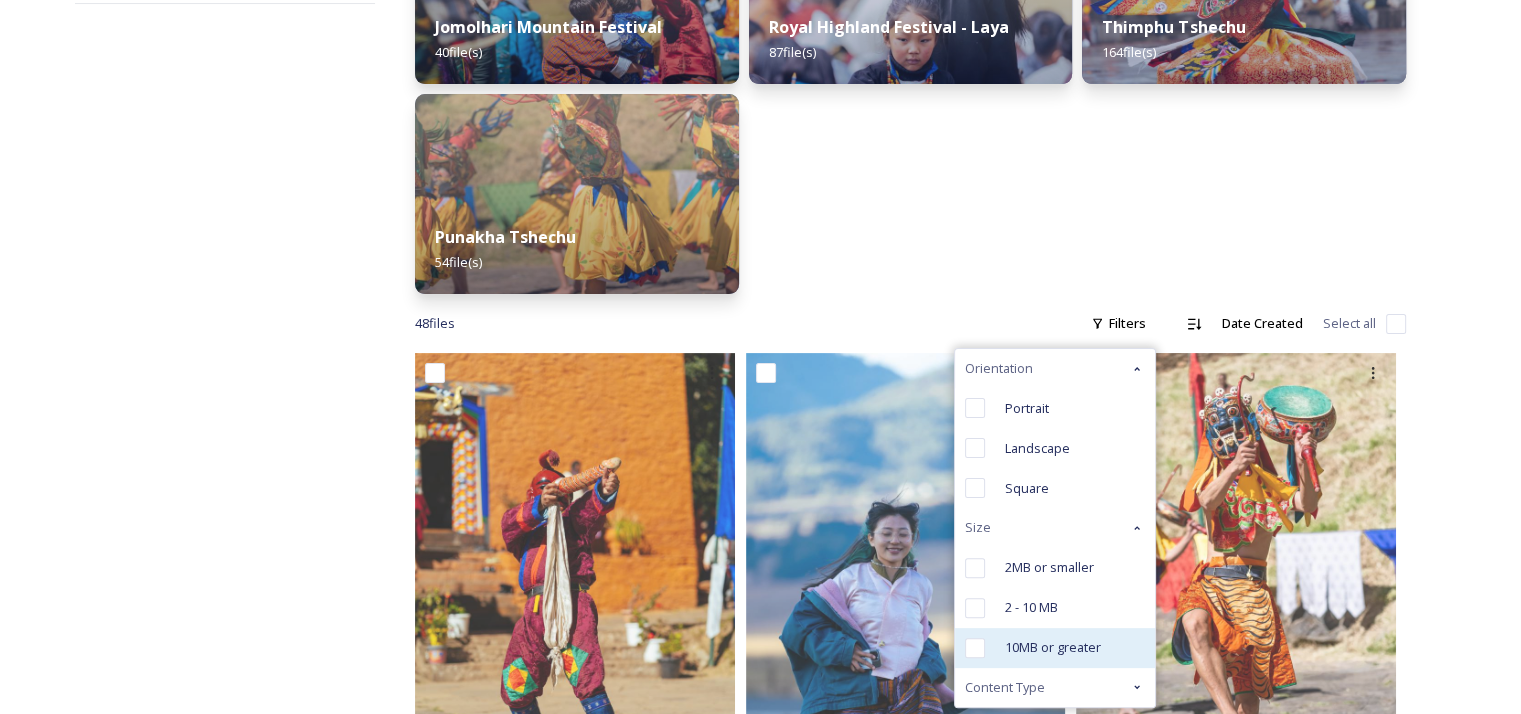 click at bounding box center (975, 648) 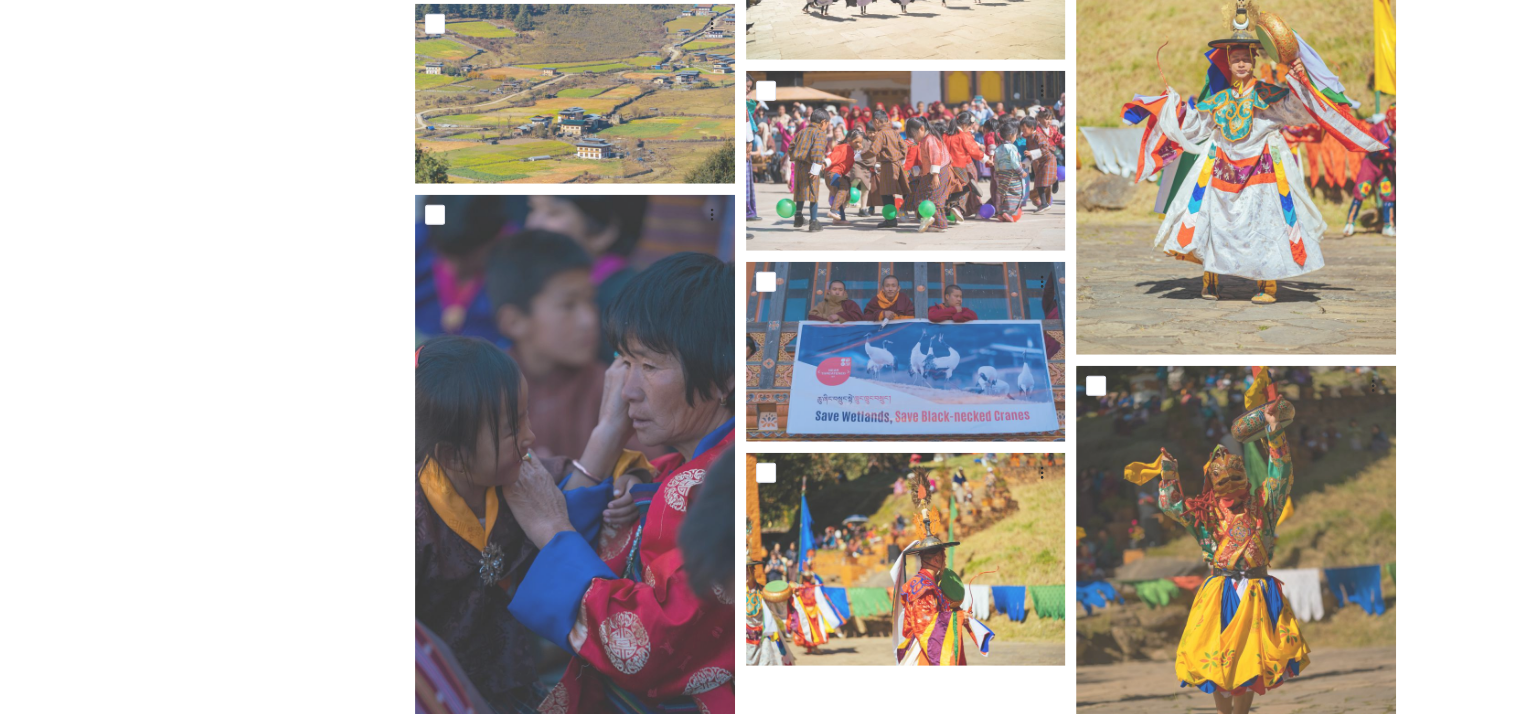 scroll, scrollTop: 5164, scrollLeft: 0, axis: vertical 